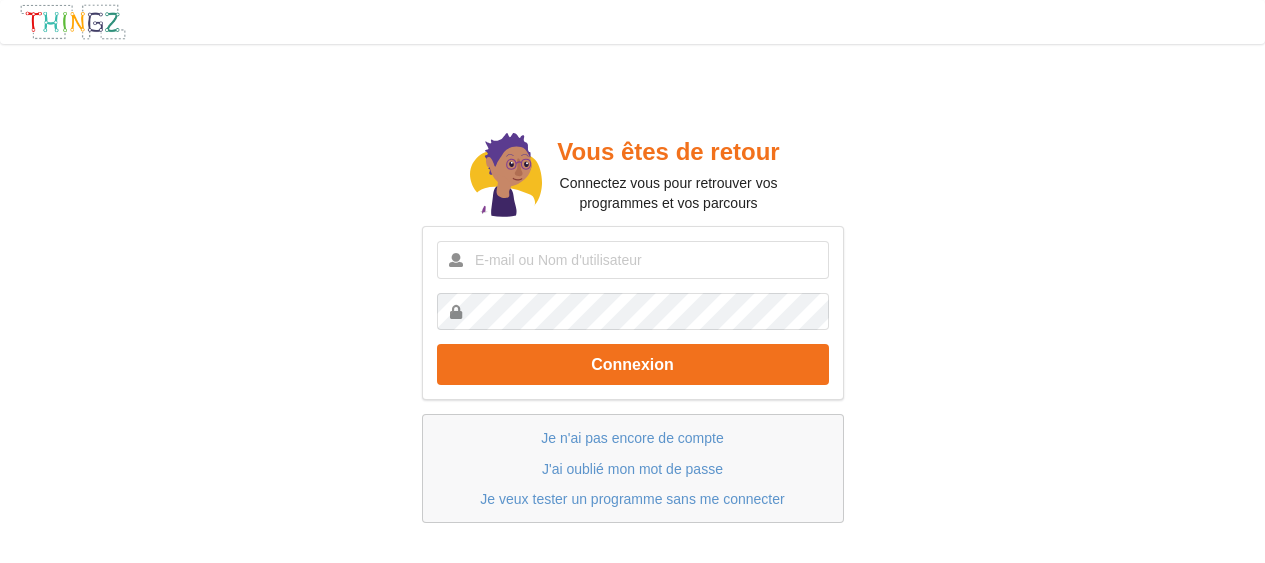 scroll, scrollTop: 0, scrollLeft: 0, axis: both 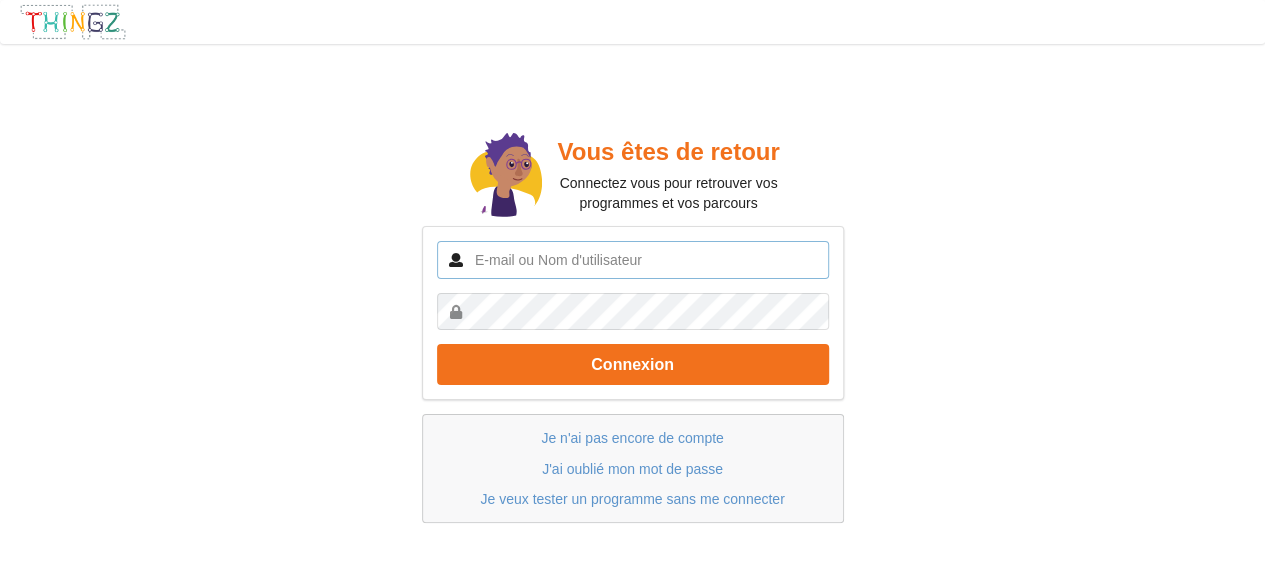 click at bounding box center [633, 260] 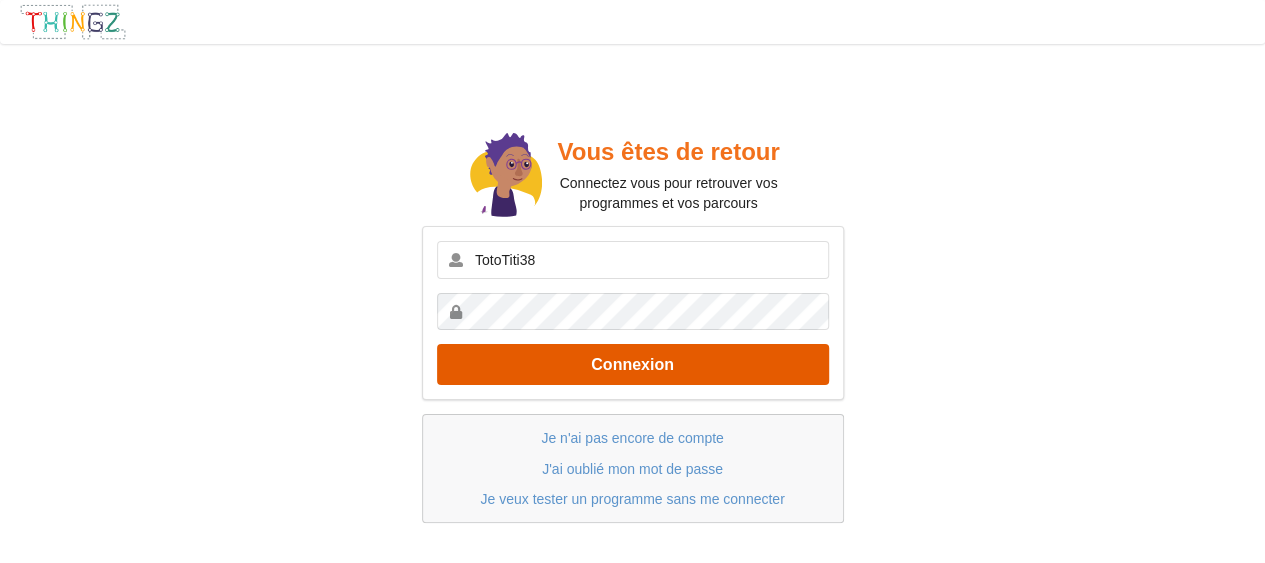 click on "Connexion" at bounding box center [633, 364] 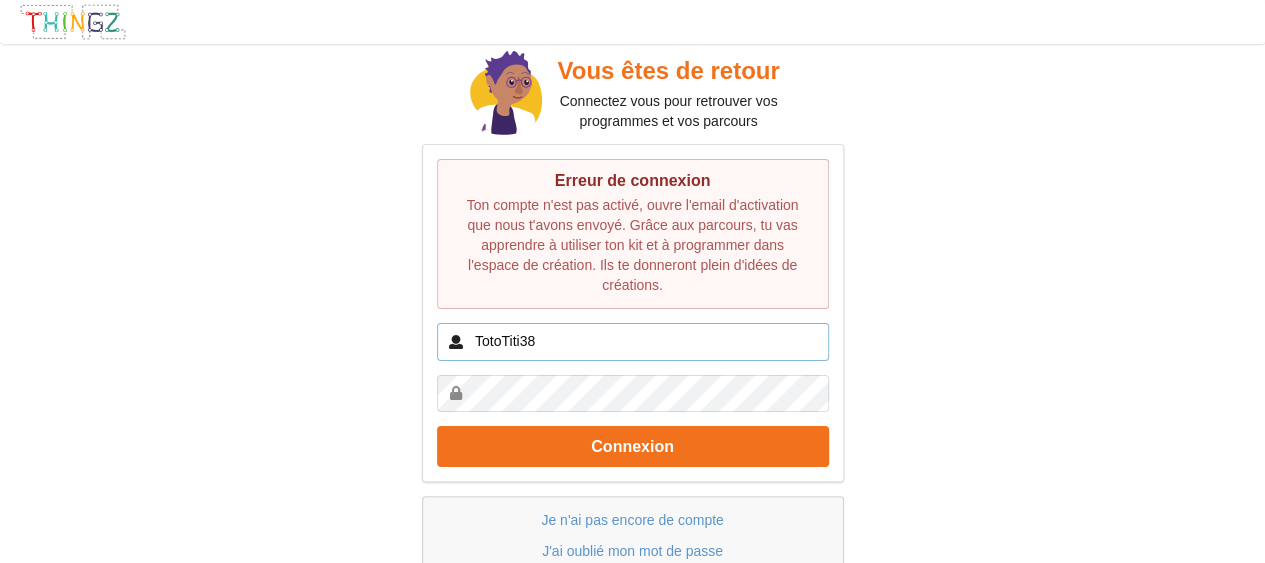 click on "TotoTiti38" at bounding box center [633, 342] 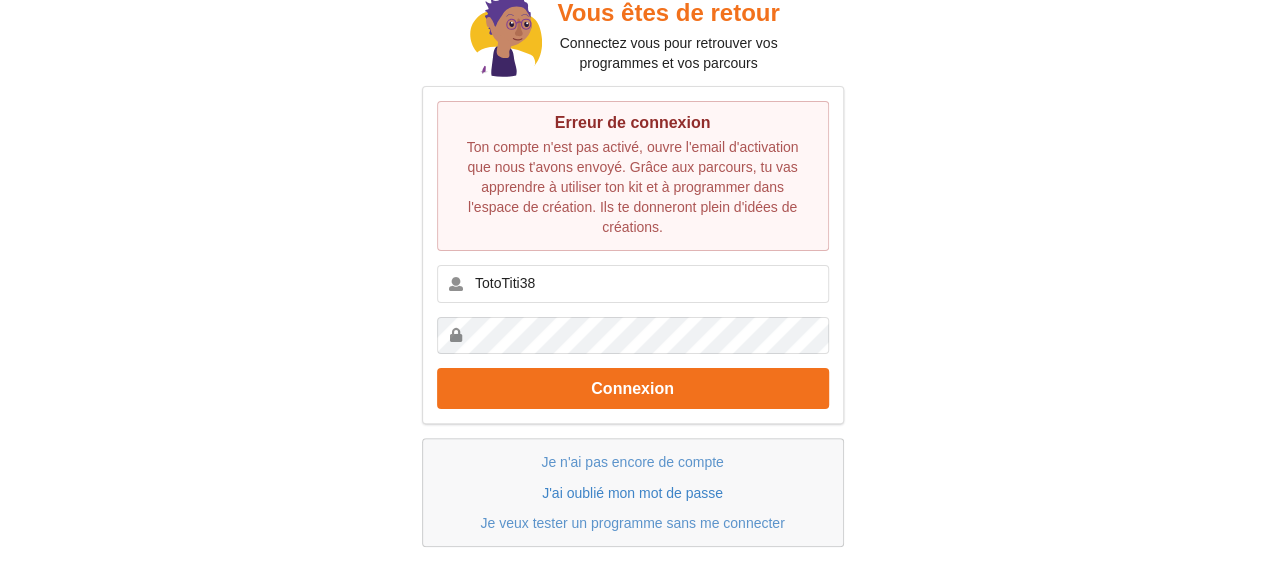 click on "J'ai oublié mon mot de passe" at bounding box center [632, 493] 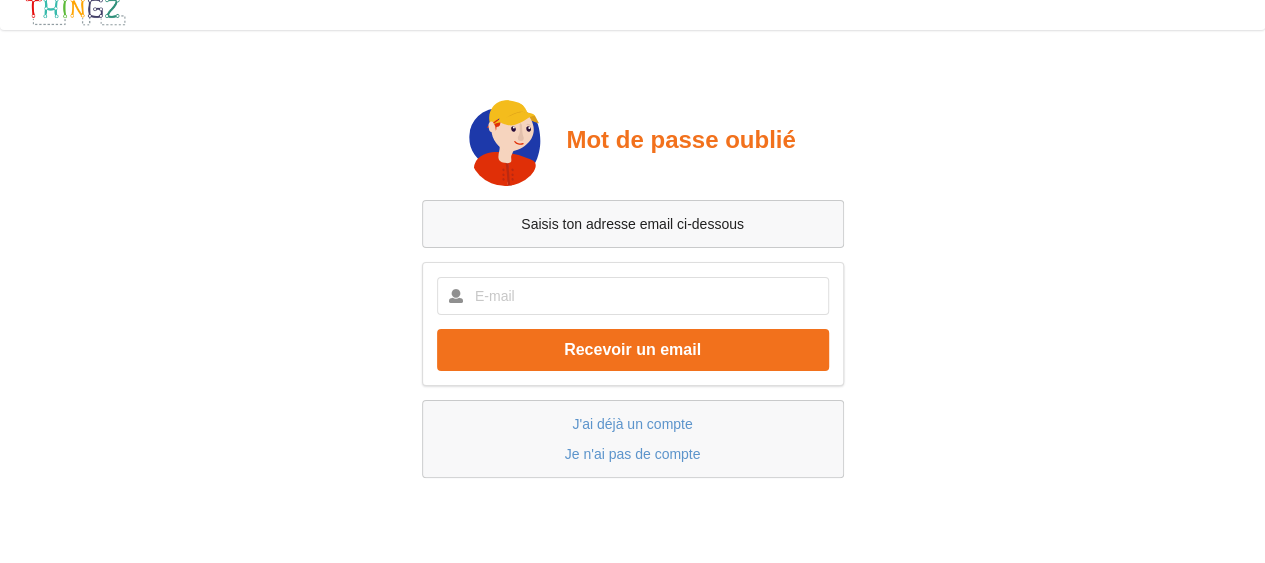 scroll, scrollTop: 14, scrollLeft: 0, axis: vertical 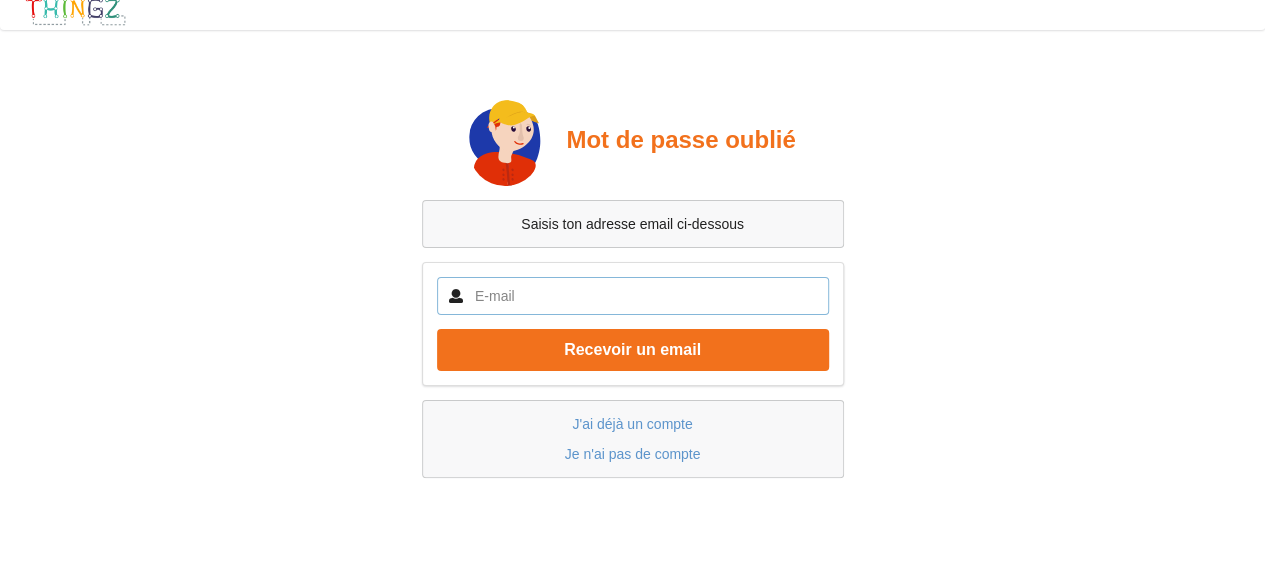 click at bounding box center (633, 296) 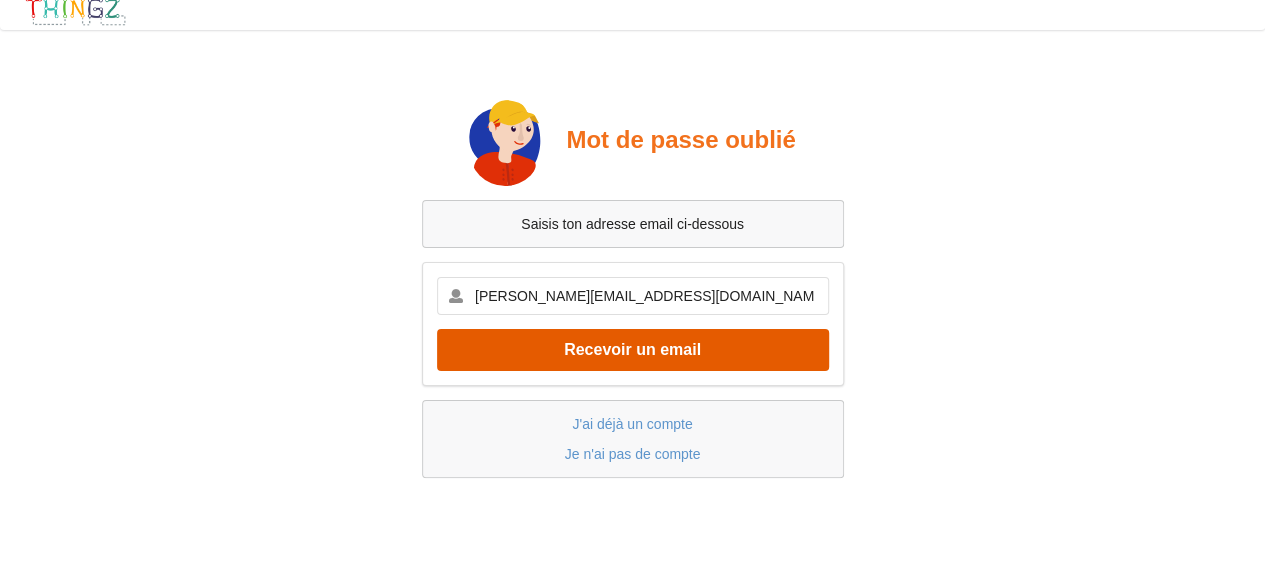 click on "Recevoir un email" at bounding box center (633, 349) 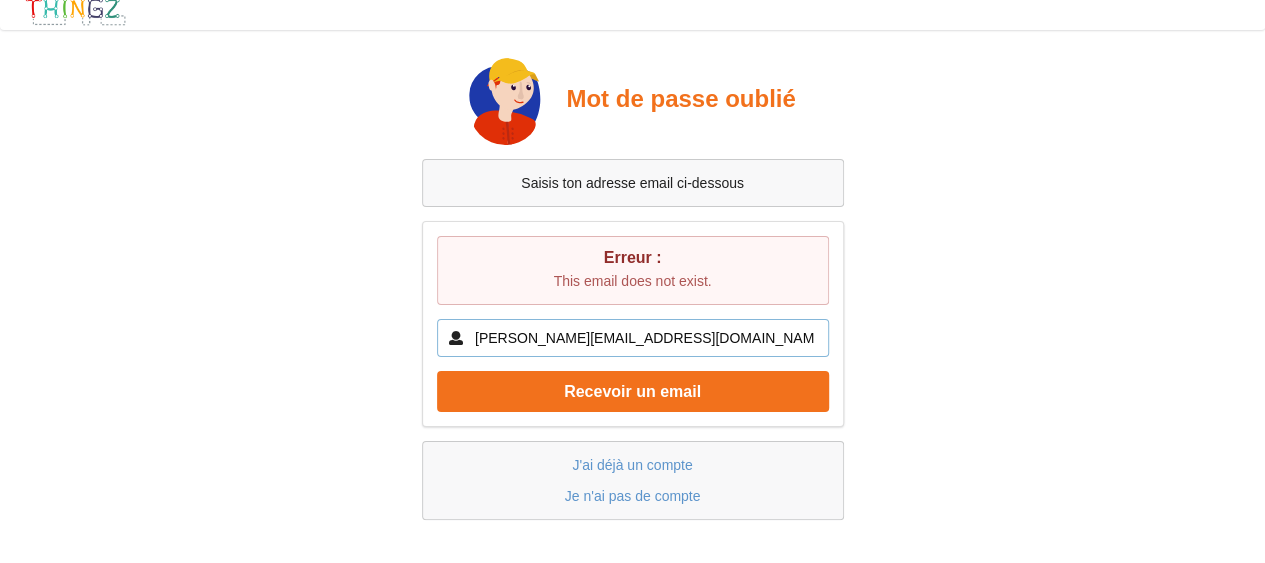 click on "g.clairand@cgenial.org" at bounding box center (633, 338) 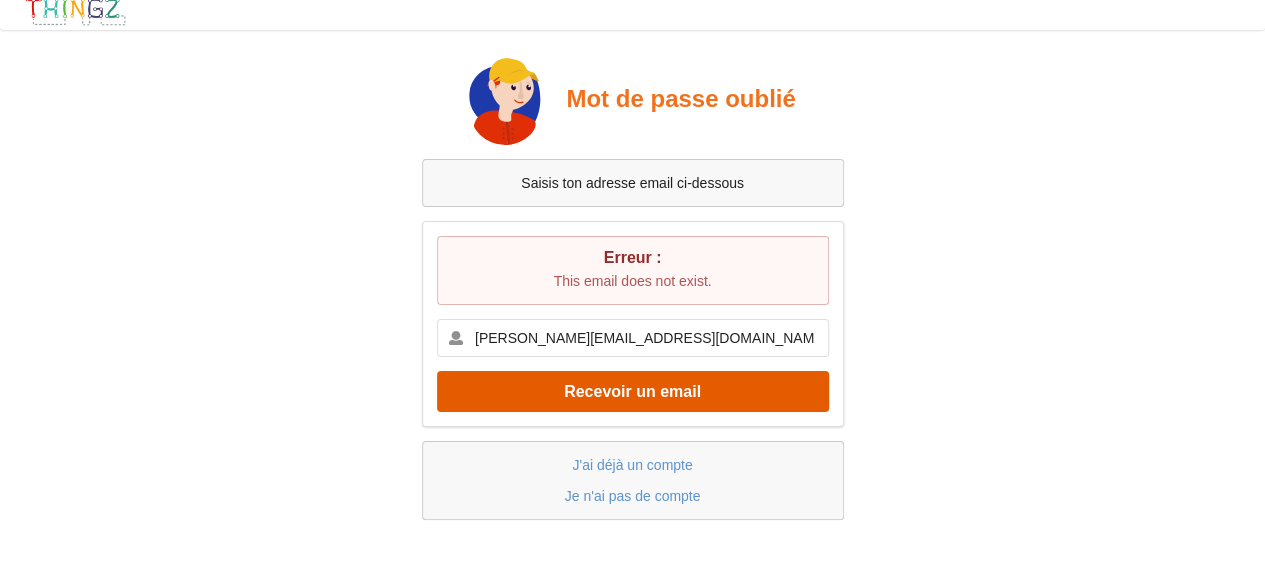 click on "Recevoir un email" at bounding box center (633, 391) 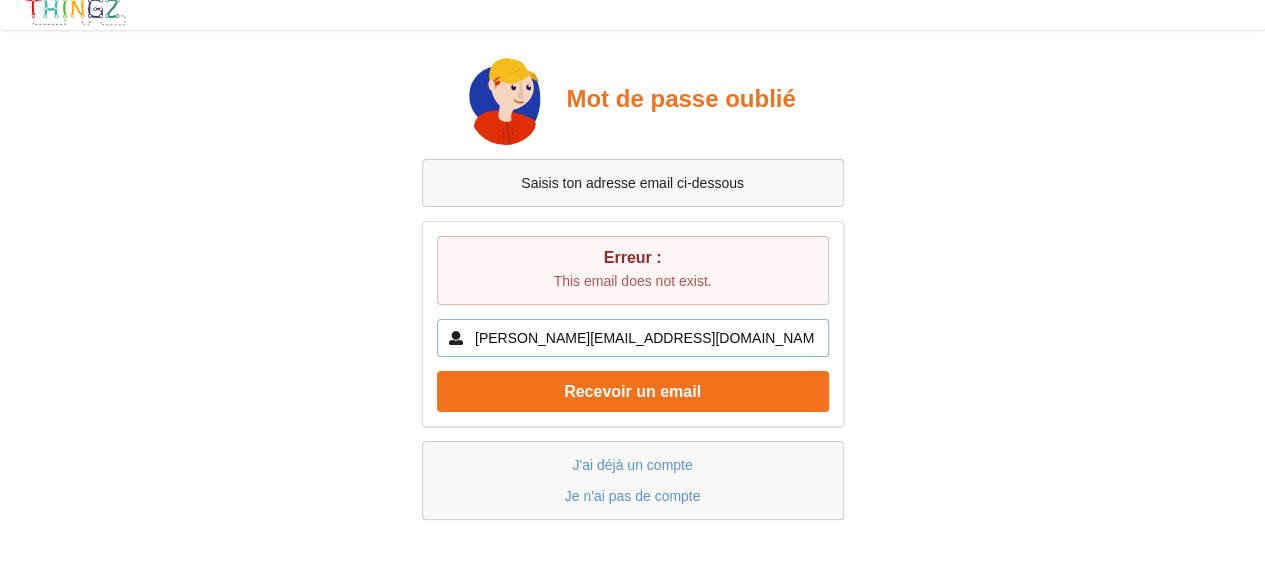 click on "guillaume.clairand@gmail.com" at bounding box center [633, 338] 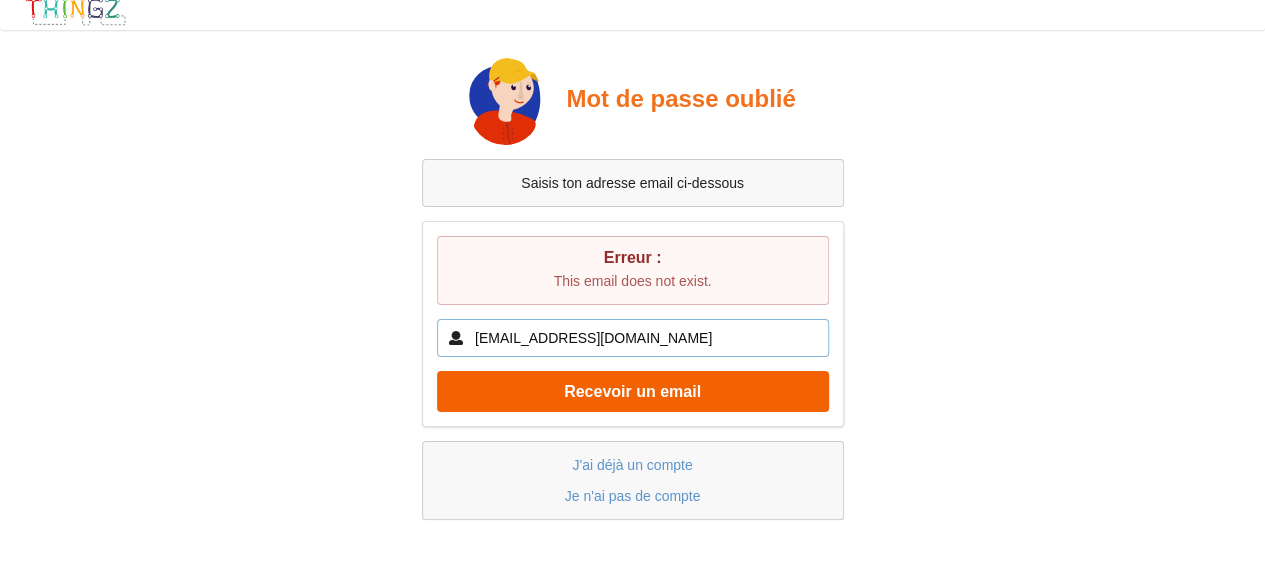 type on "catadioptre@gmail.com" 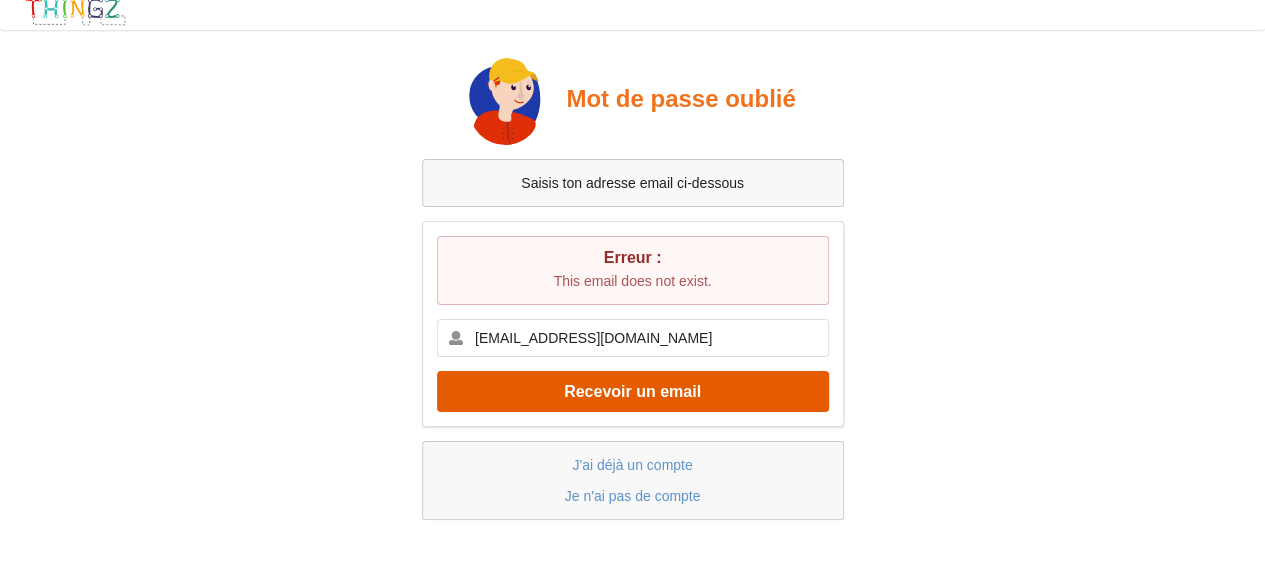 click on "Recevoir un email" at bounding box center (633, 391) 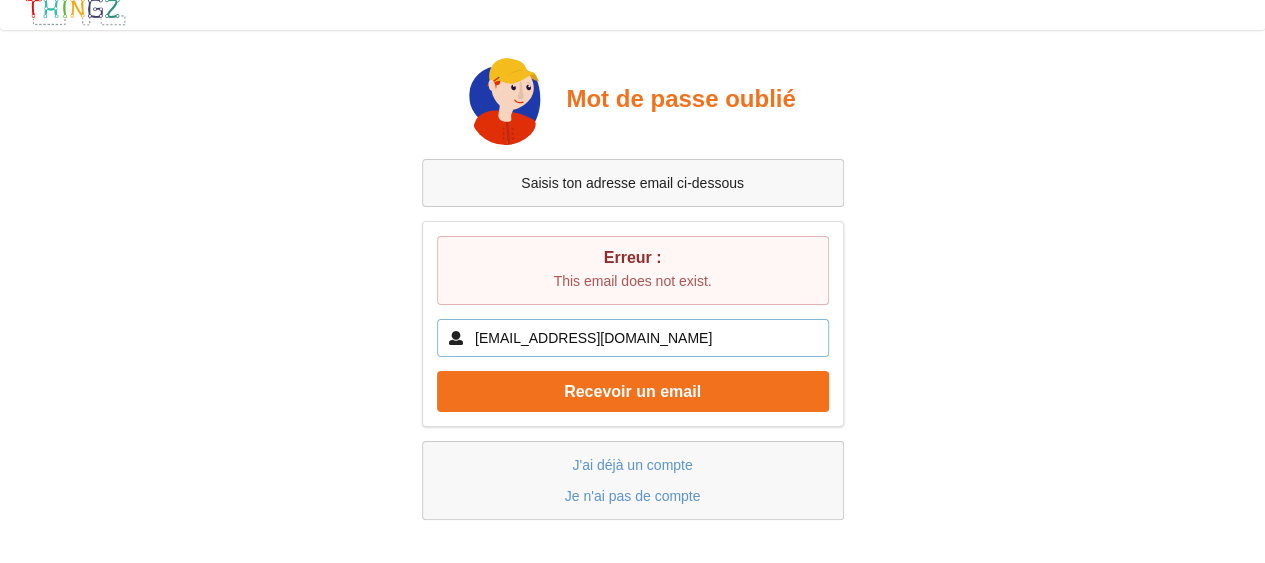 click on "catadioptre@gmail.com" at bounding box center (633, 338) 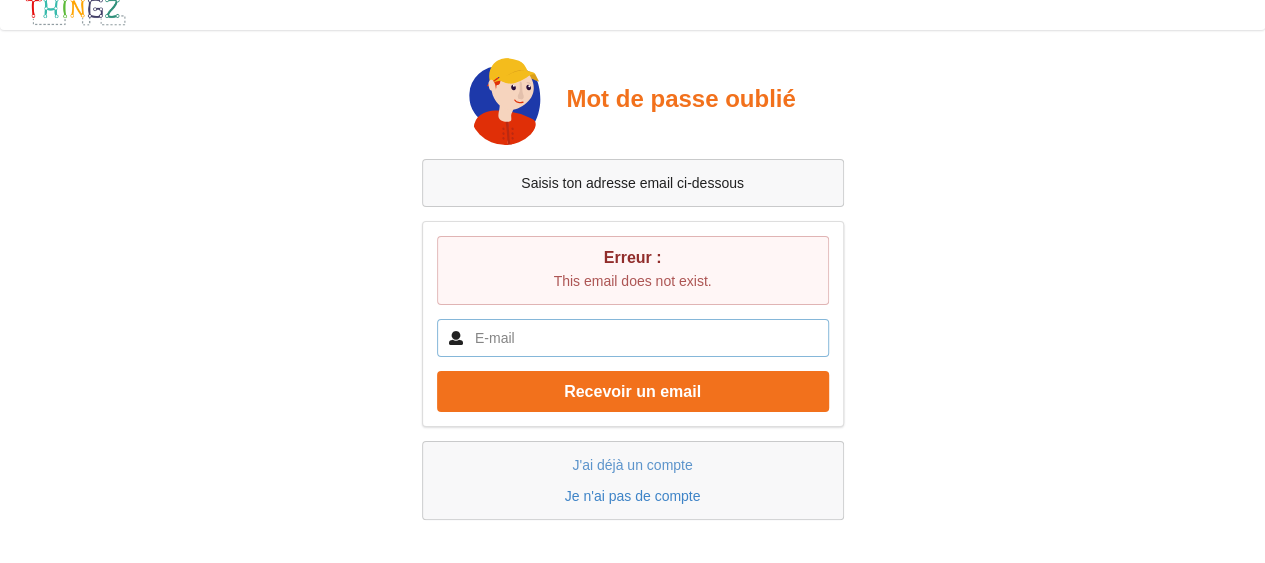 type 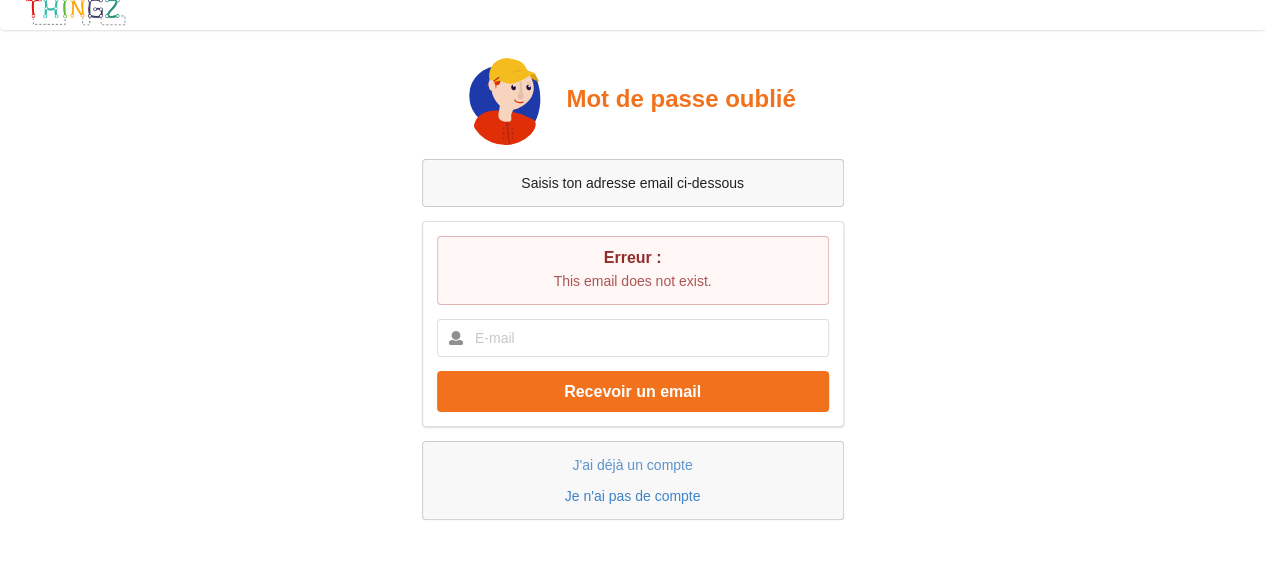 click on "Je n'ai pas de compte" at bounding box center [633, 496] 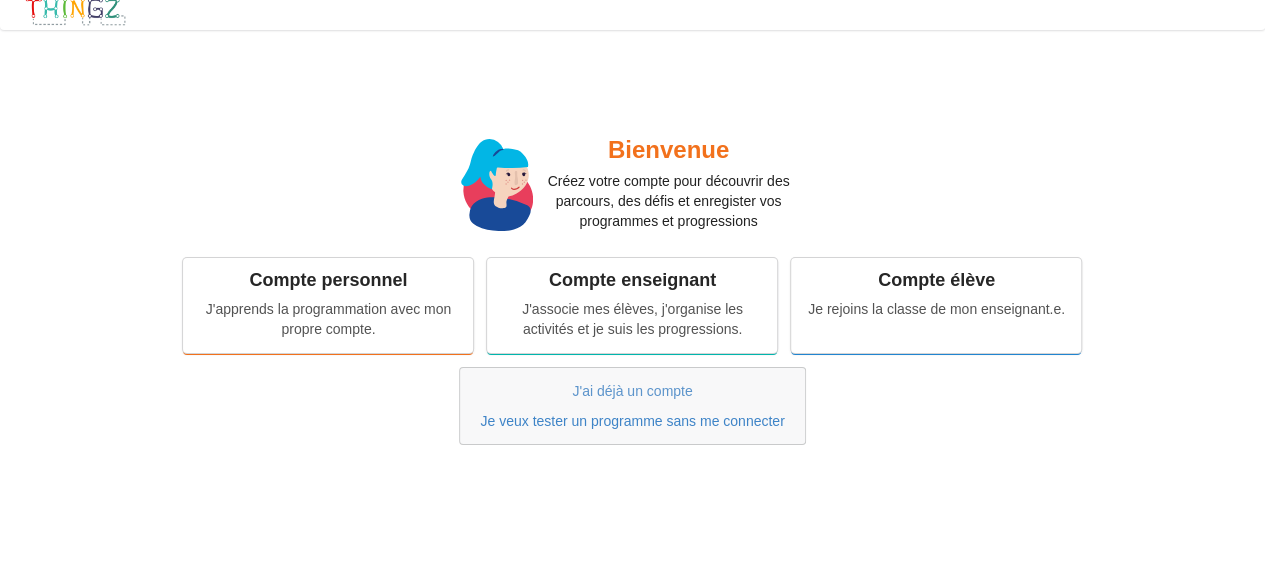 click on "Je veux tester un programme sans me connecter" at bounding box center (632, 421) 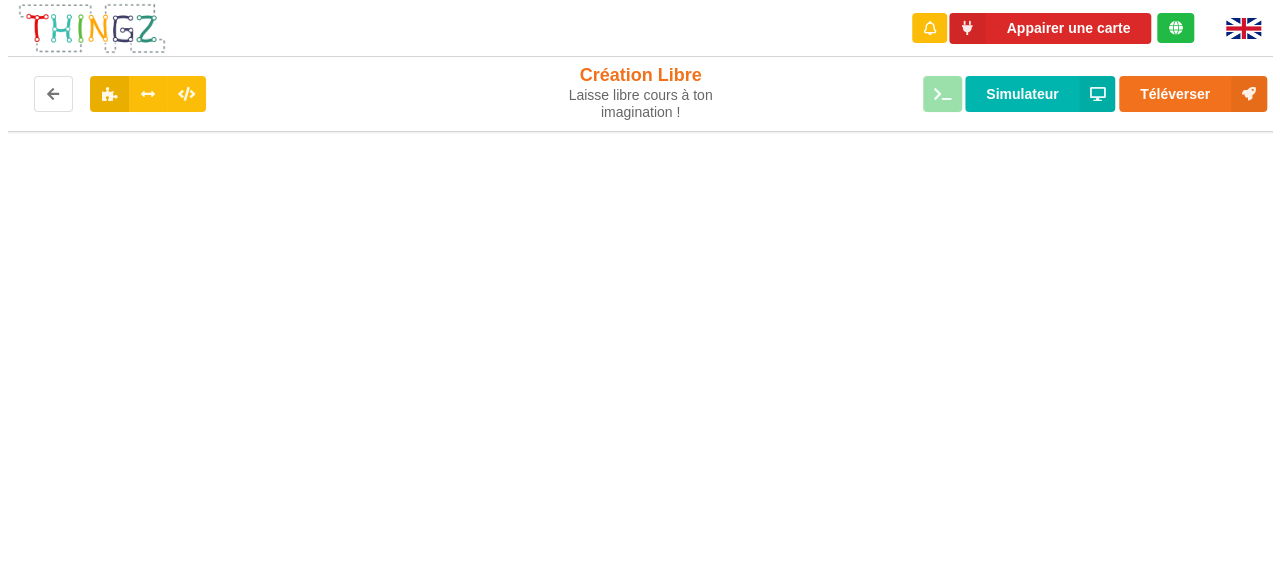 scroll, scrollTop: 0, scrollLeft: 0, axis: both 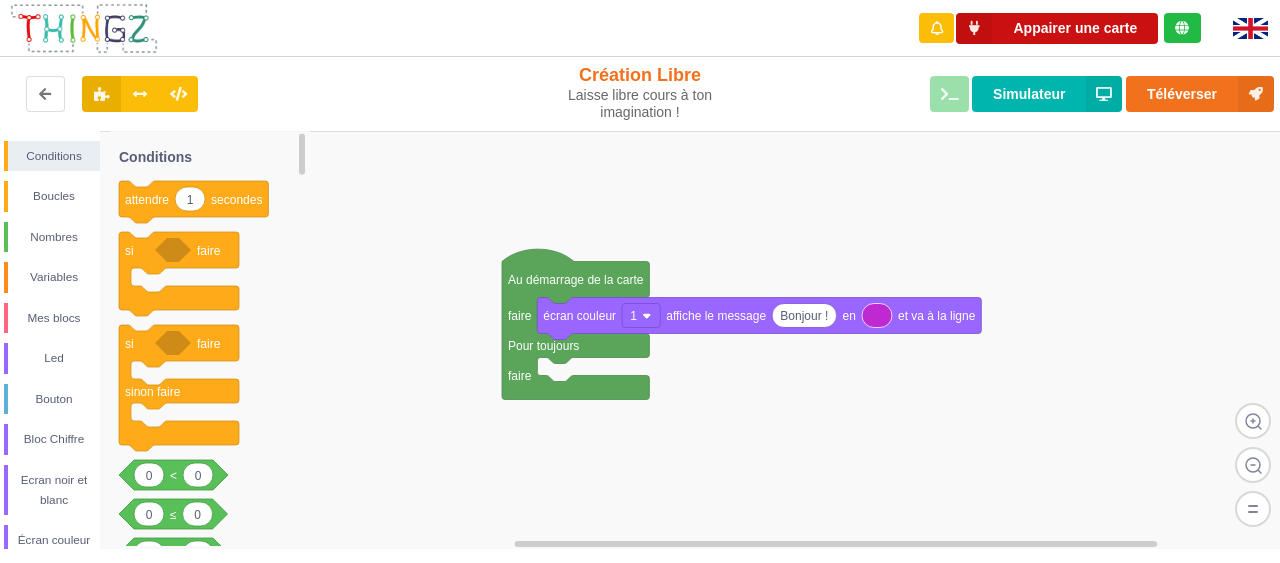 click on "Appairer une carte" at bounding box center [1057, 28] 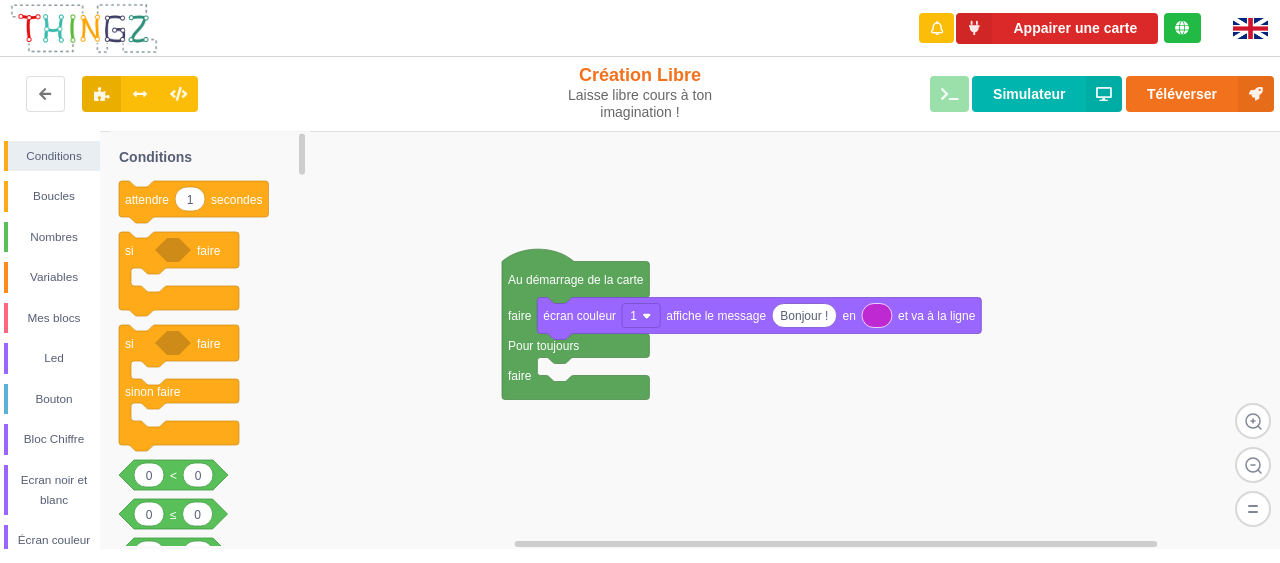 click on "Téléverser Simulateur" at bounding box center (1025, 94) 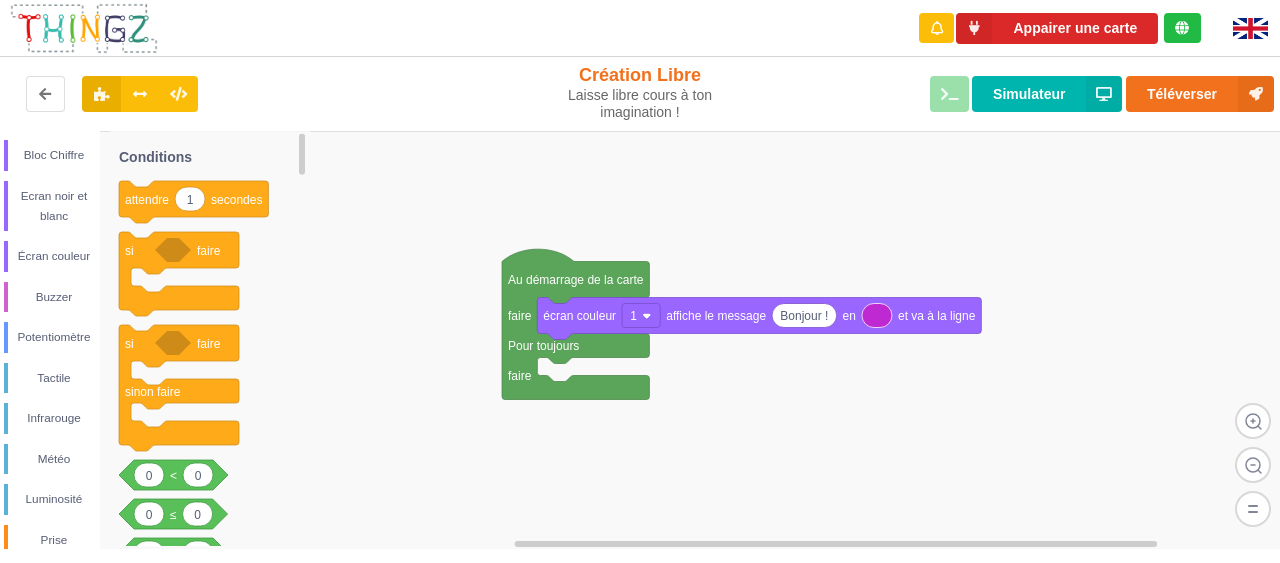 scroll, scrollTop: 297, scrollLeft: 0, axis: vertical 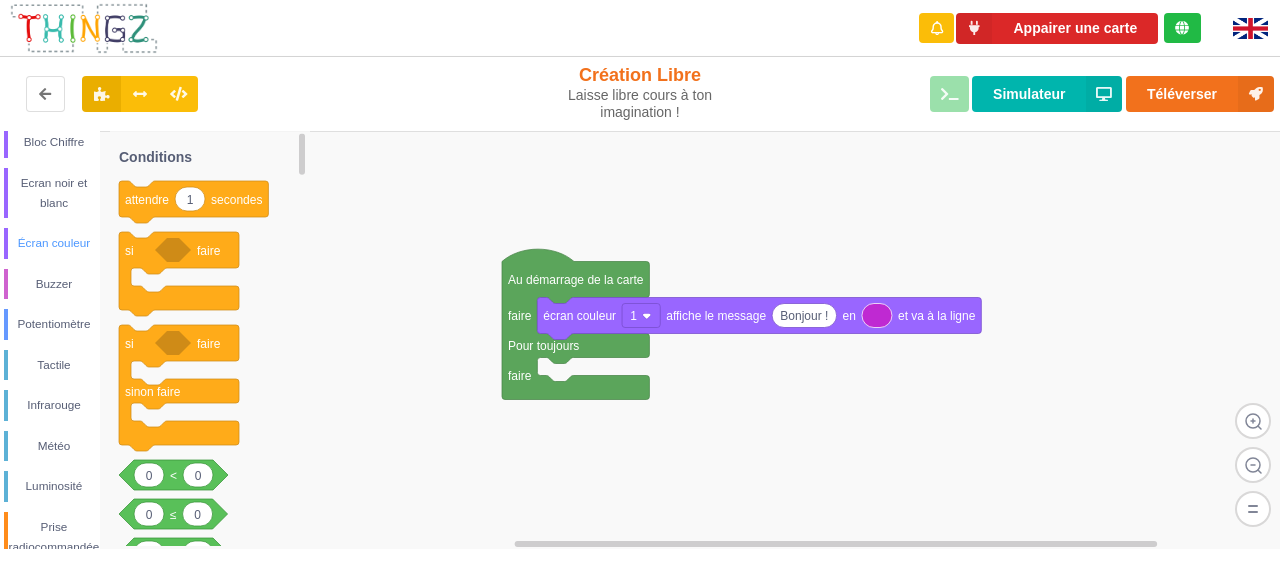 click on "Écran couleur" at bounding box center [54, 243] 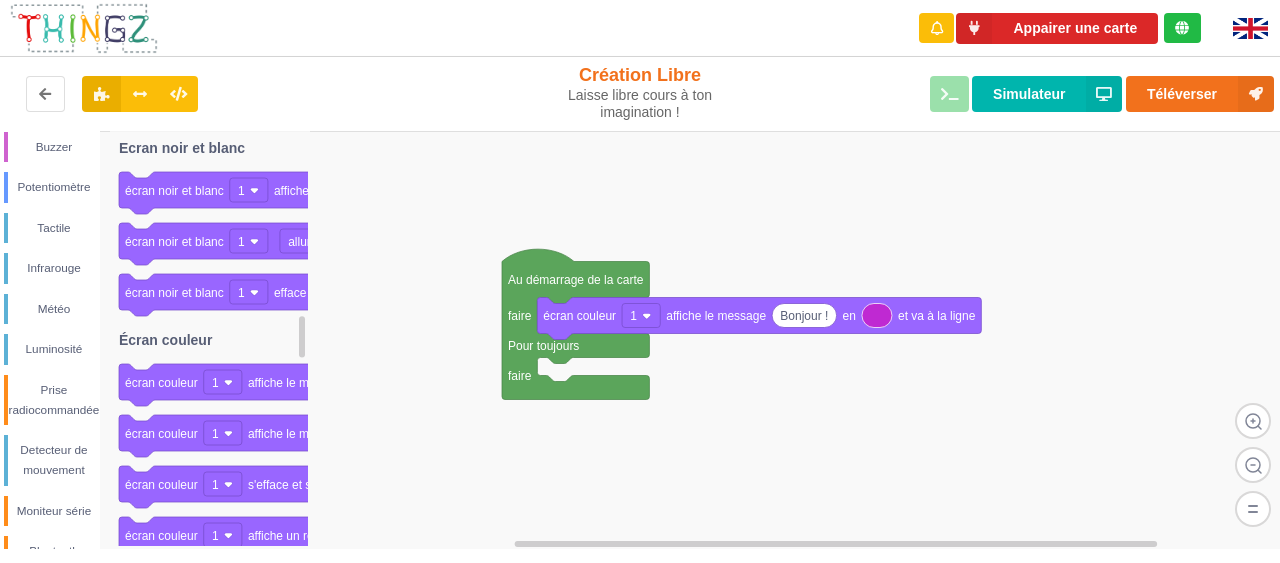 scroll, scrollTop: 502, scrollLeft: 0, axis: vertical 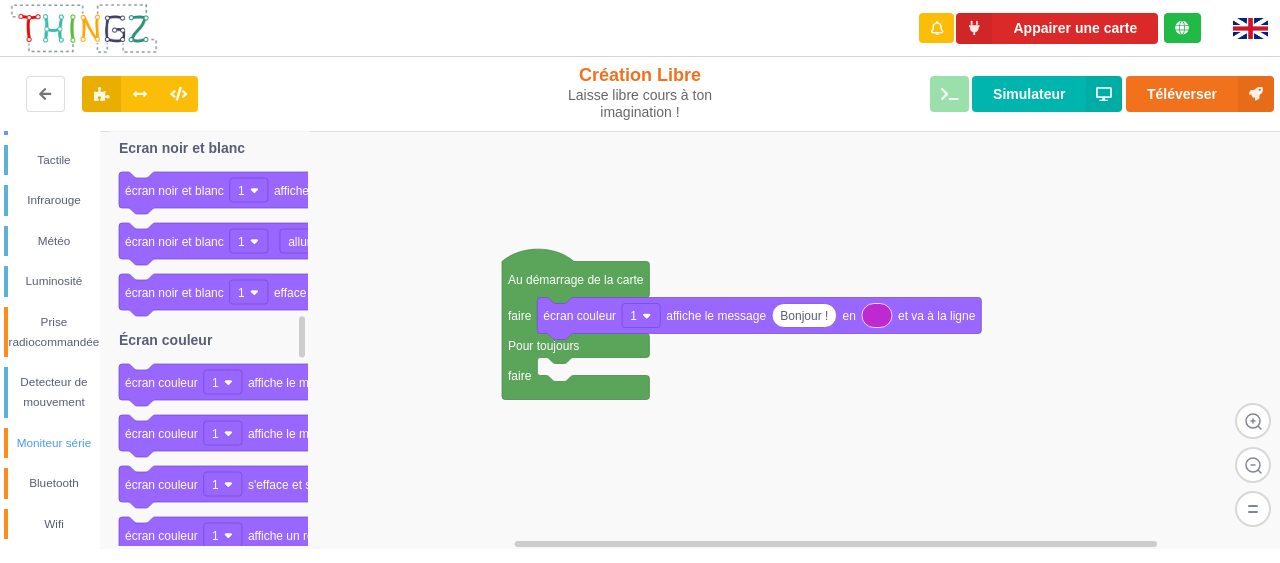 click on "Moniteur série" at bounding box center (54, 443) 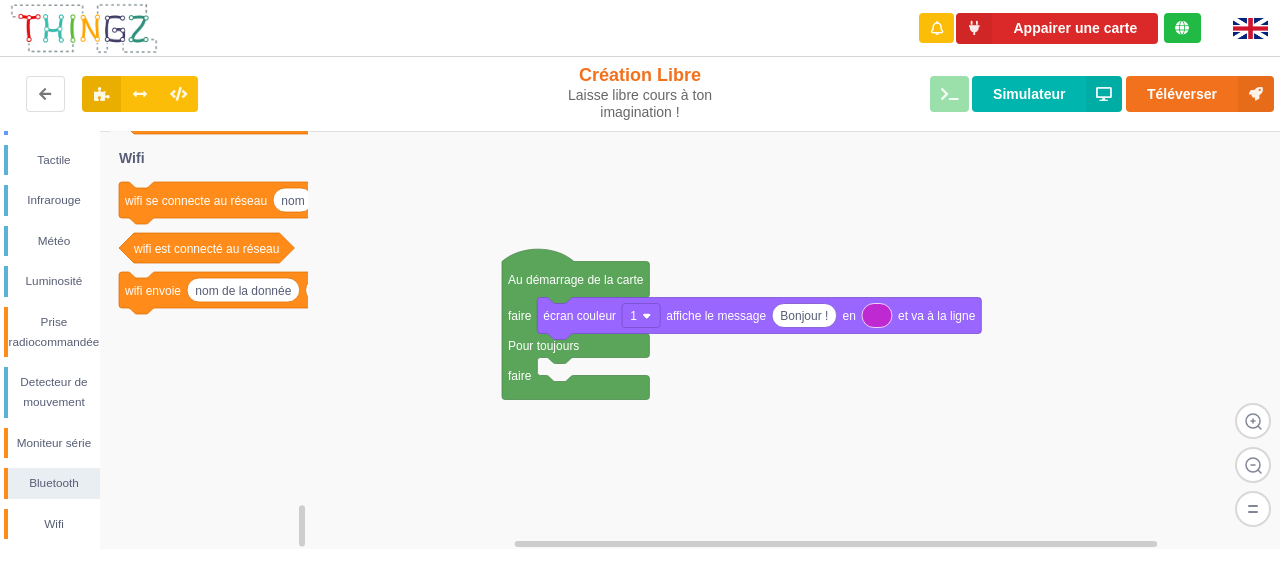 scroll, scrollTop: 0, scrollLeft: 0, axis: both 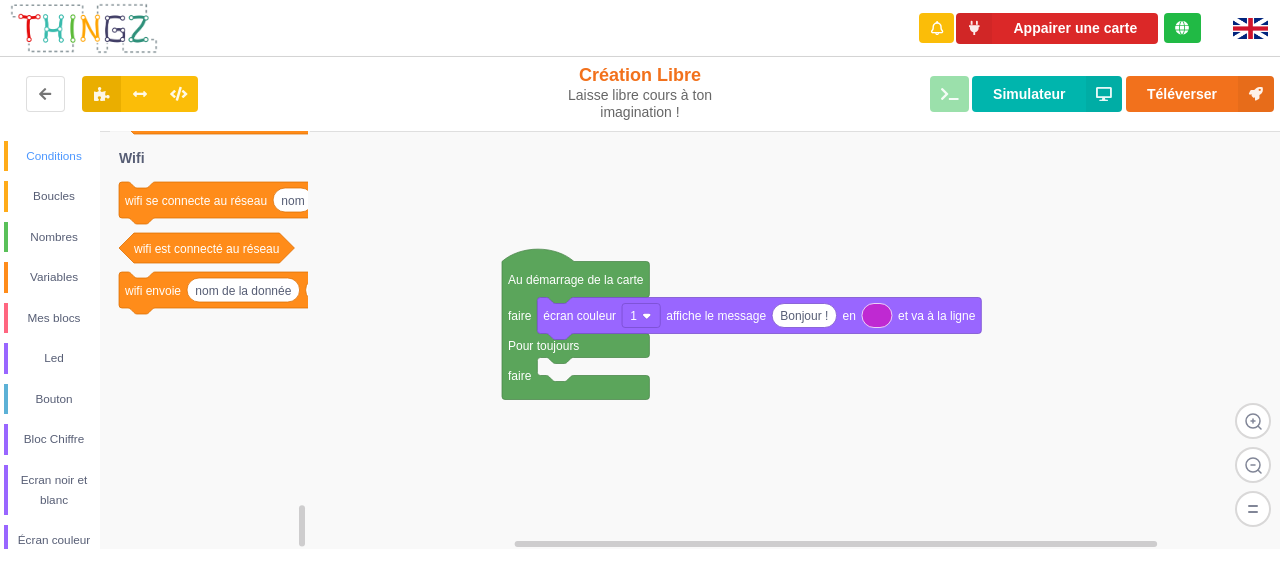 click on "Conditions" at bounding box center [54, 156] 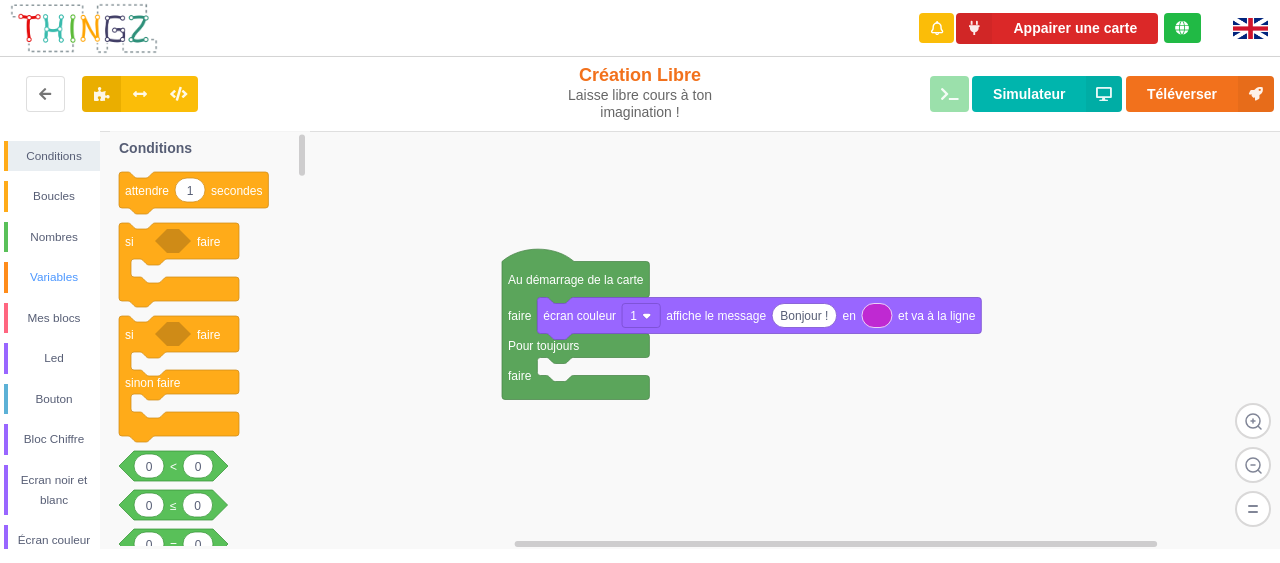 click on "Variables" at bounding box center (54, 277) 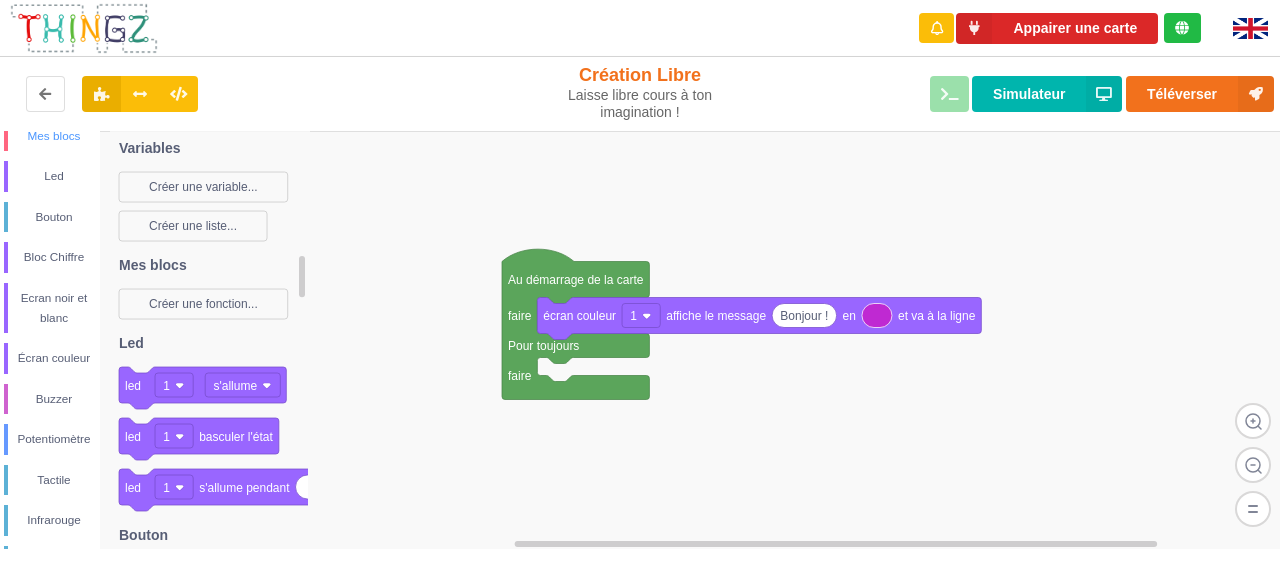scroll, scrollTop: 183, scrollLeft: 0, axis: vertical 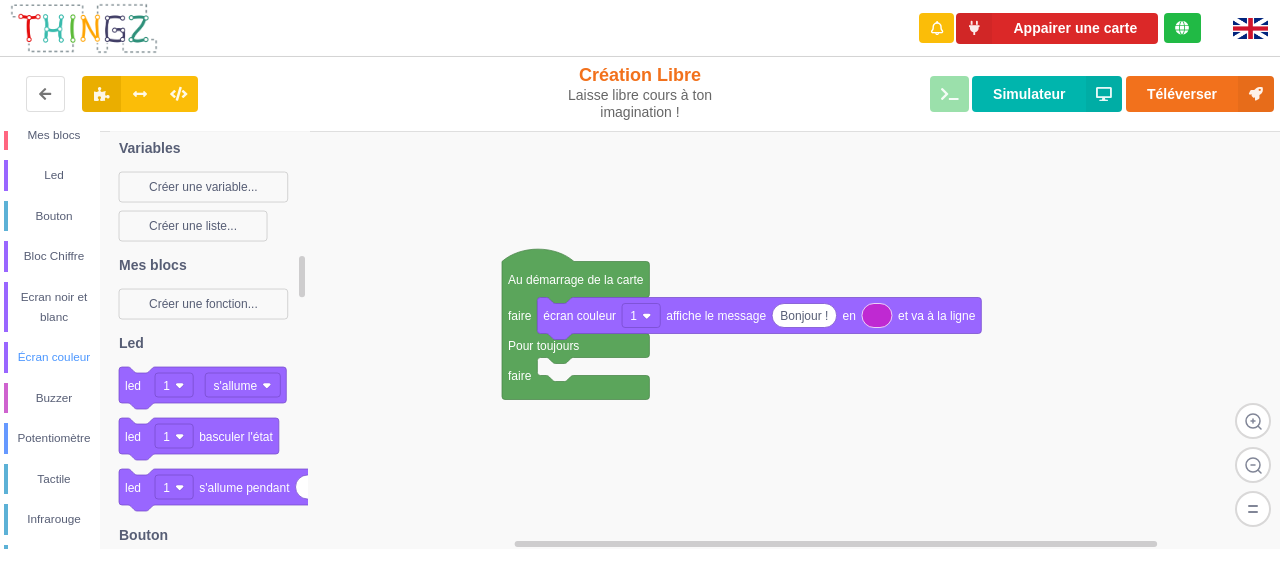 click on "Écran couleur" at bounding box center (54, 357) 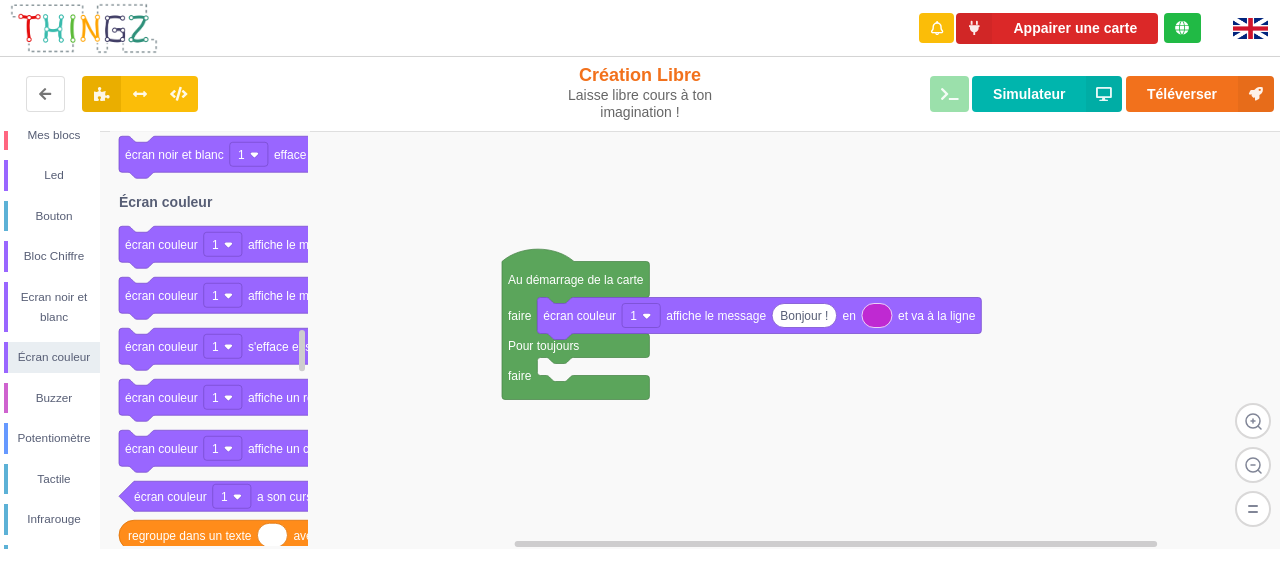 drag, startPoint x: 302, startPoint y: 279, endPoint x: 573, endPoint y: 317, distance: 273.65125 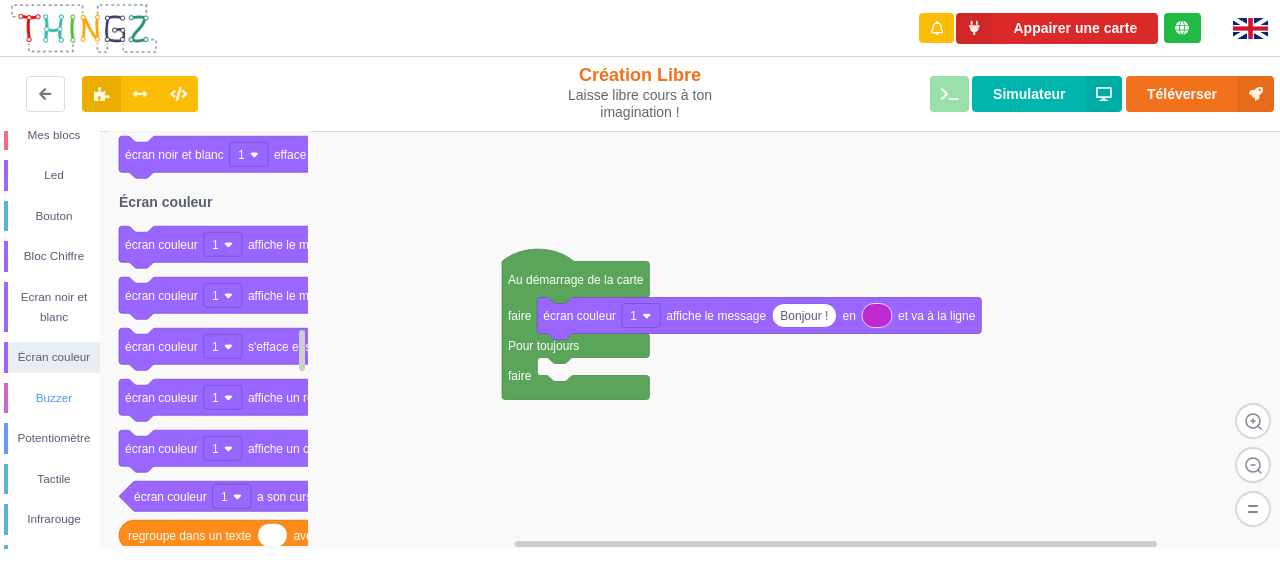 click on "Buzzer" at bounding box center [54, 398] 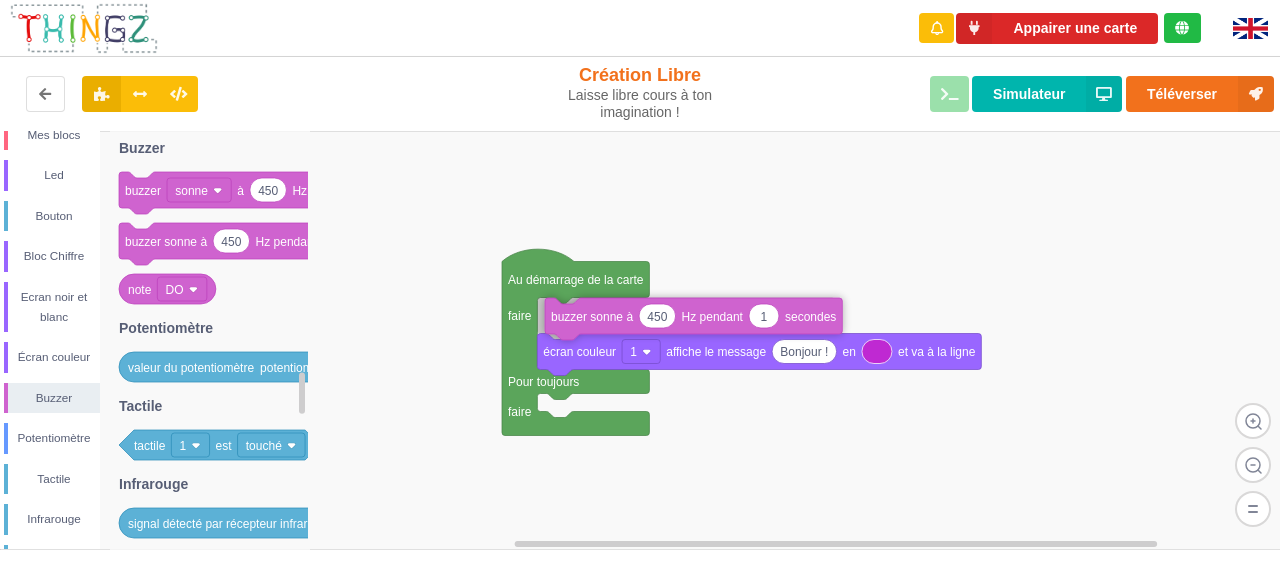 drag, startPoint x: 154, startPoint y: 243, endPoint x: 578, endPoint y: 318, distance: 430.58215 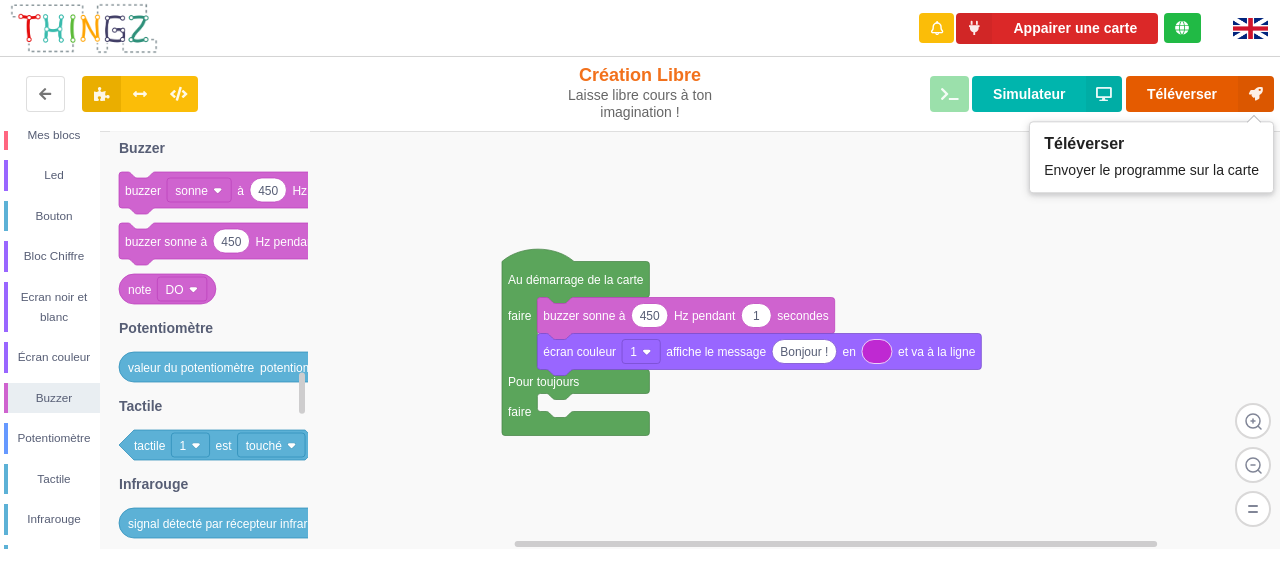 click on "Téléverser" at bounding box center (1200, 94) 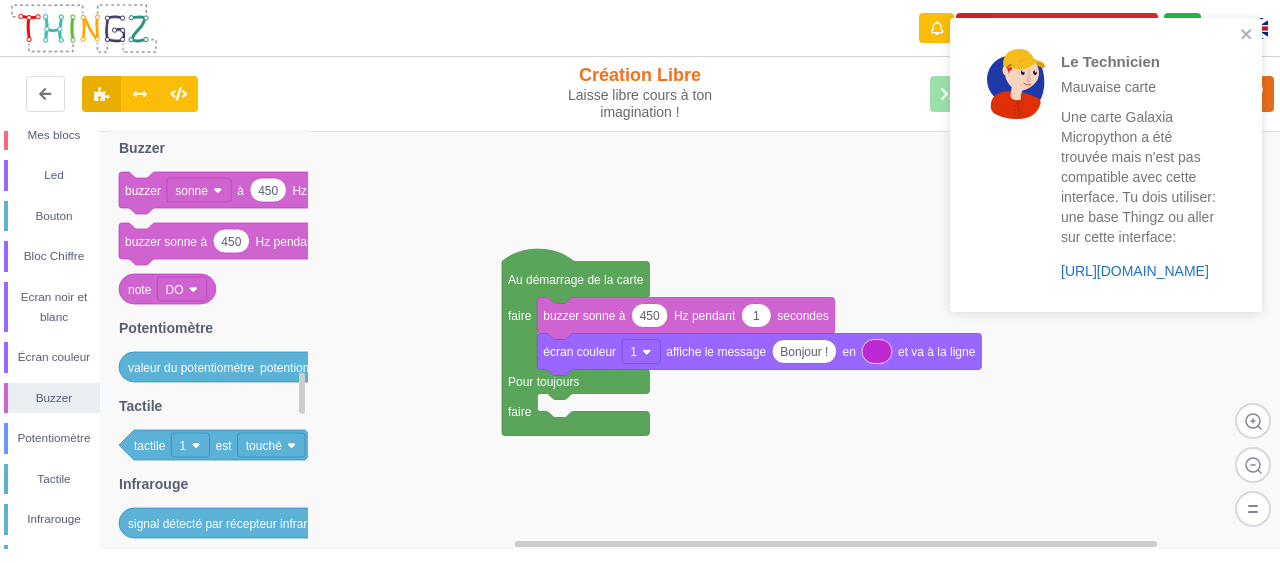 click on "https://play.thingz.co/galaxia-micropython" at bounding box center [1135, 271] 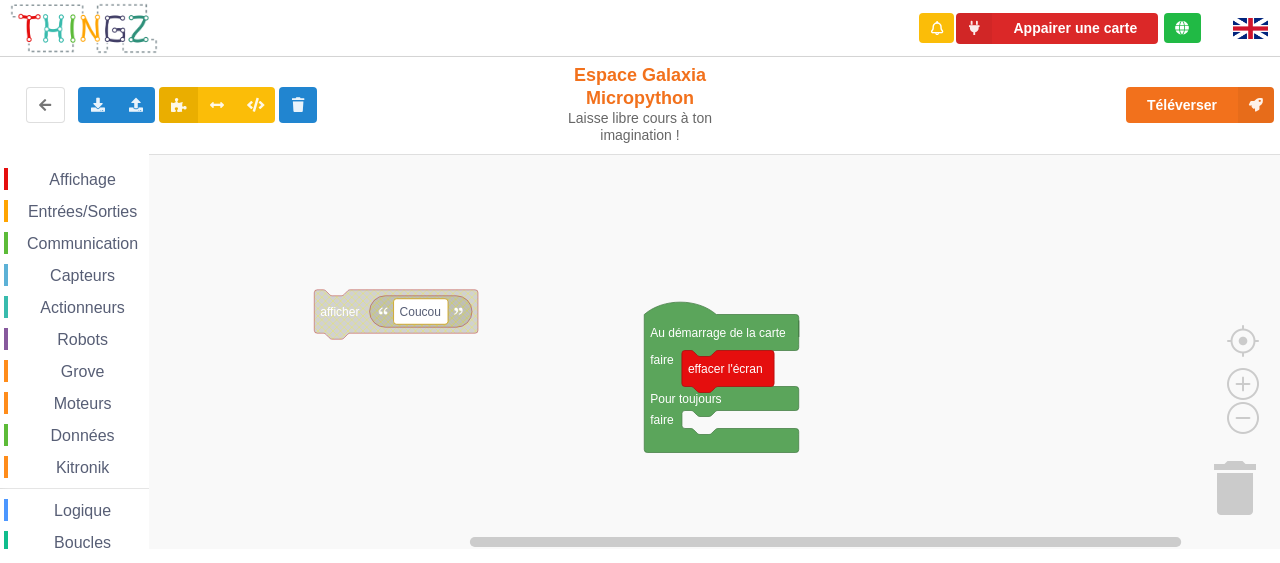 scroll, scrollTop: 0, scrollLeft: 0, axis: both 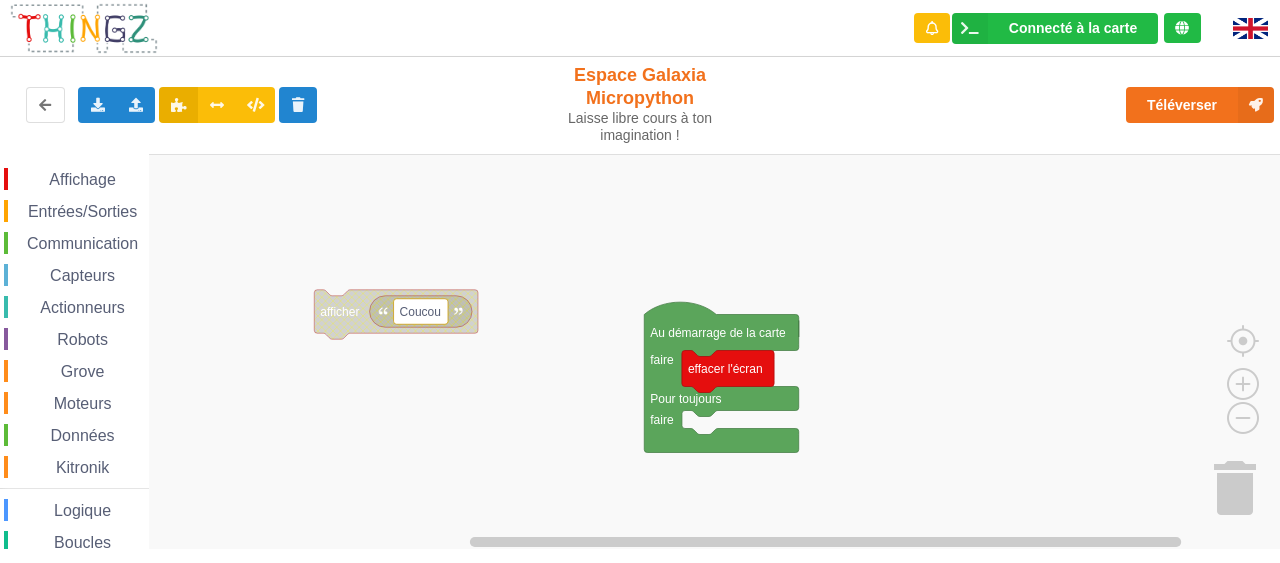 click on "Affichage" at bounding box center (82, 179) 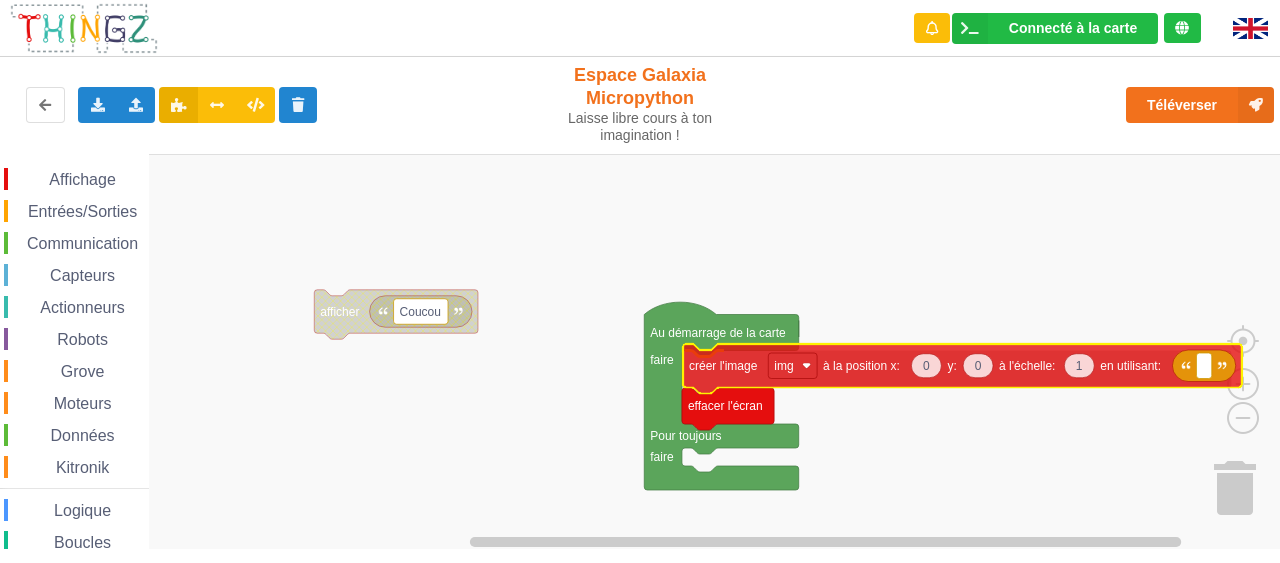 click on "Affichage Entrées/Sorties Communication Capteurs Actionneurs Robots Grove Moteurs Données Kitronik Logique Boucles Math Texte Variables Listes Fonctions Couleur Coucou afficher Au démarrage de la carte faire Pour toujours faire créer l'image img à la position x: y: à l'échelle: en utilisant: effacer l'écran   afficher effacer l'écran 0 0 0 contrôler la LED à R V B 0 régler l'intensité du rouge de la LED à 0 régler l'intensité du vert de la LED à 0 régler l'intensité du bleu de la LED à intensité du rouge de la LED intensité du vert de la LED intensité du bleu de la LED passer l'écran en mode graphique 50 graphique: ajouter la valeur sur l'axe des Y vertical 0 100 graphique: règle l'échelle de l'axe y à: min max 1 50 graphique: toutes les secondes calculer une nouvelle valeur ajouter le résultat dans le graphique 0 0 20 10 créer le rectangle r à la position x: y: de longueur: de largeur: 10 X r" at bounding box center (647, 351) 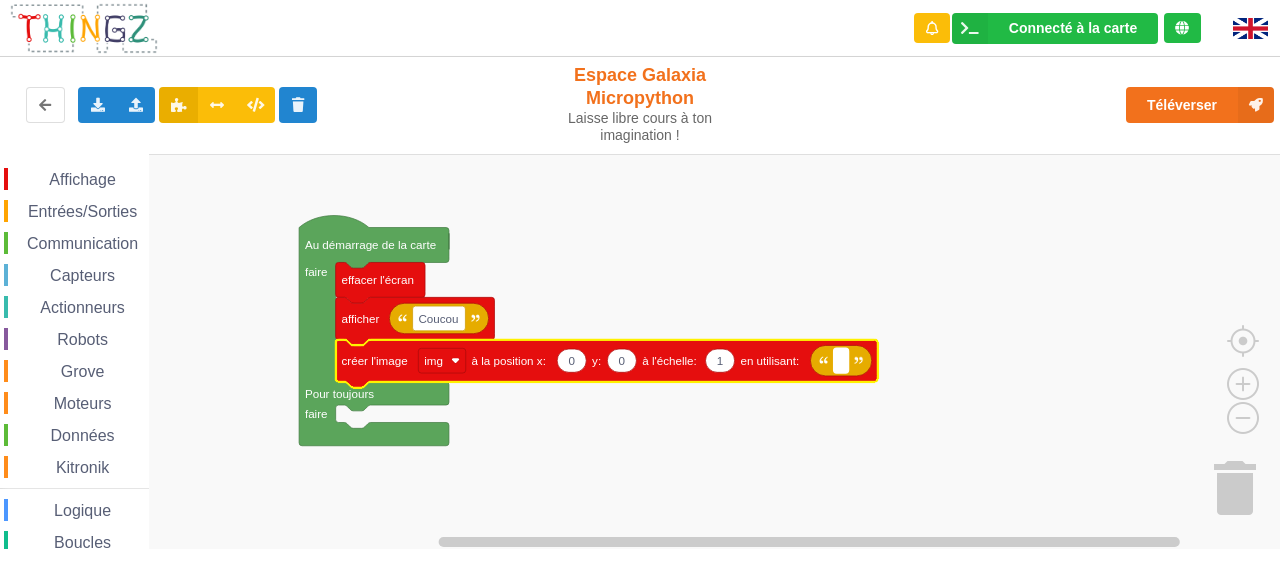 click 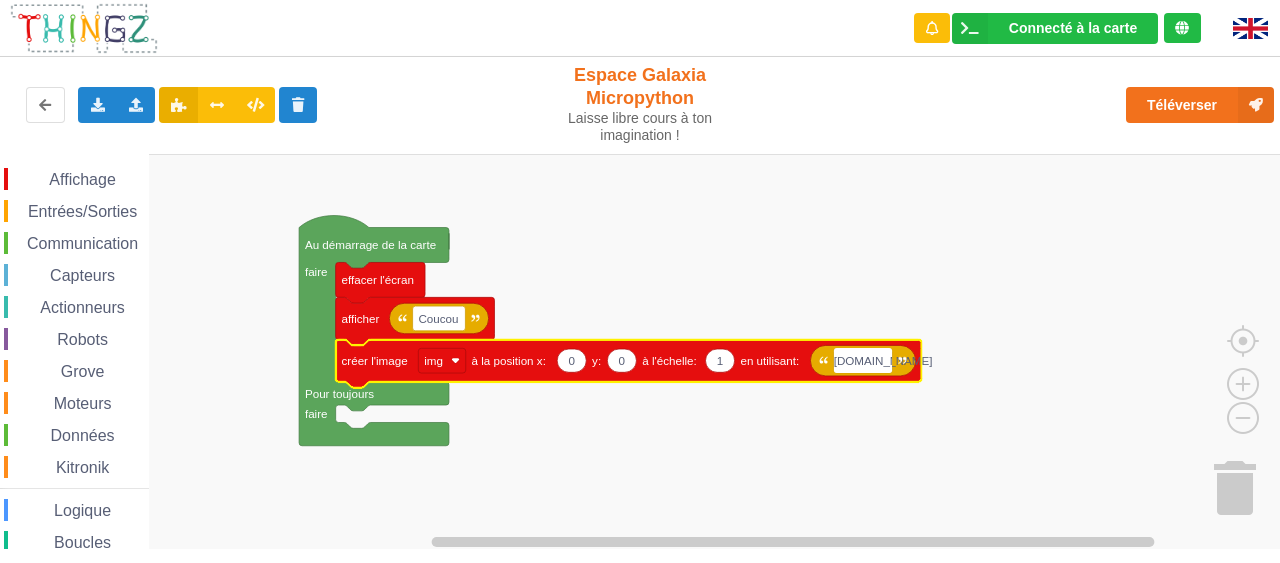 type on "YWC.bmp" 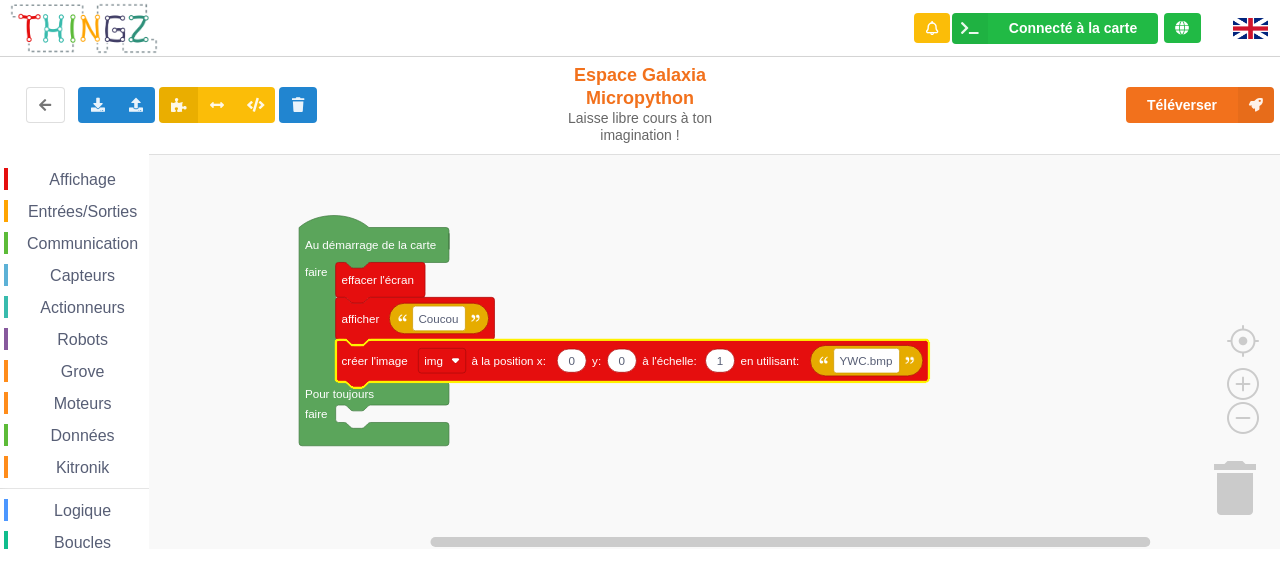 click on "Affichage" at bounding box center (82, 179) 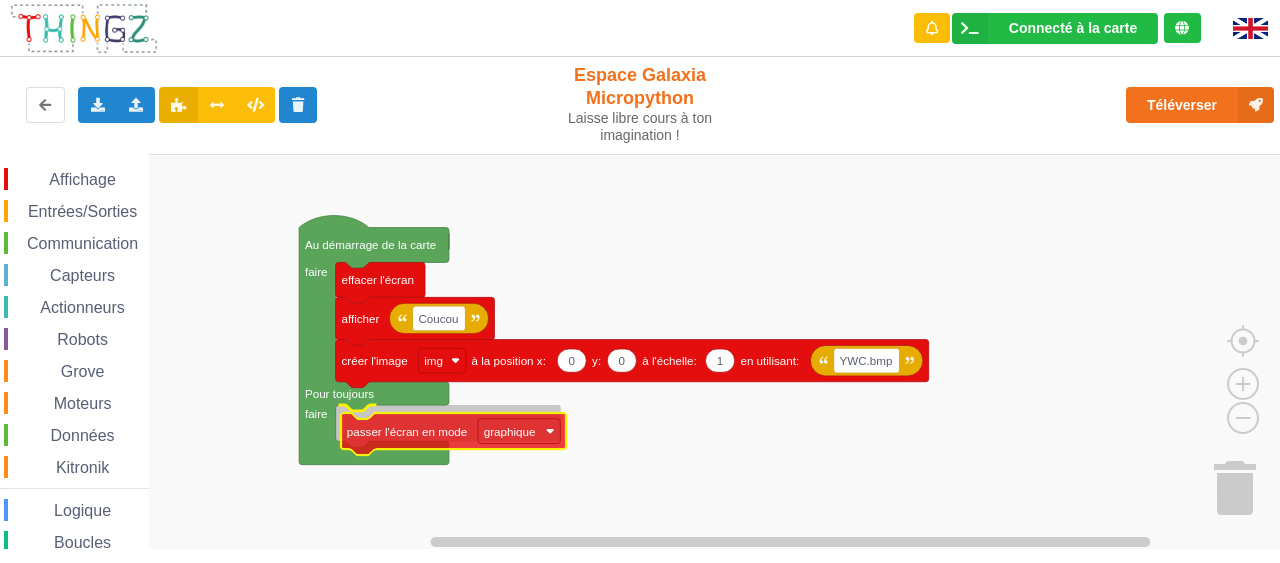 click on "Affichage Entrées/Sorties Communication Capteurs Actionneurs Robots Grove Moteurs Données Kitronik Logique Boucles Math Texte Variables Listes Fonctions Couleur Au démarrage de la carte faire Pour toujours faire effacer l'écran Coucou afficher 0 0 1 YWC.bmp créer l'image img à la position x: y: à l'échelle: en utilisant: passer l'écran en mode graphique   afficher effacer l'écran 0 0 0 contrôler la LED à R V B 0 régler l'intensité du rouge de la LED à 0 régler l'intensité du vert de la LED à 0 régler l'intensité du bleu de la LED à intensité du rouge de la LED intensité du vert de la LED intensité du bleu de la LED passer l'écran en mode graphique 50 graphique: ajouter la valeur sur l'axe des Y vertical 0 100 graphique: règle l'échelle de l'axe y à: min max 1 50 graphique: toutes les secondes calculer une nouvelle valeur ajouter le résultat dans le graphique 0 0 20 10 créer le rectangle r y: 10" at bounding box center [647, 351] 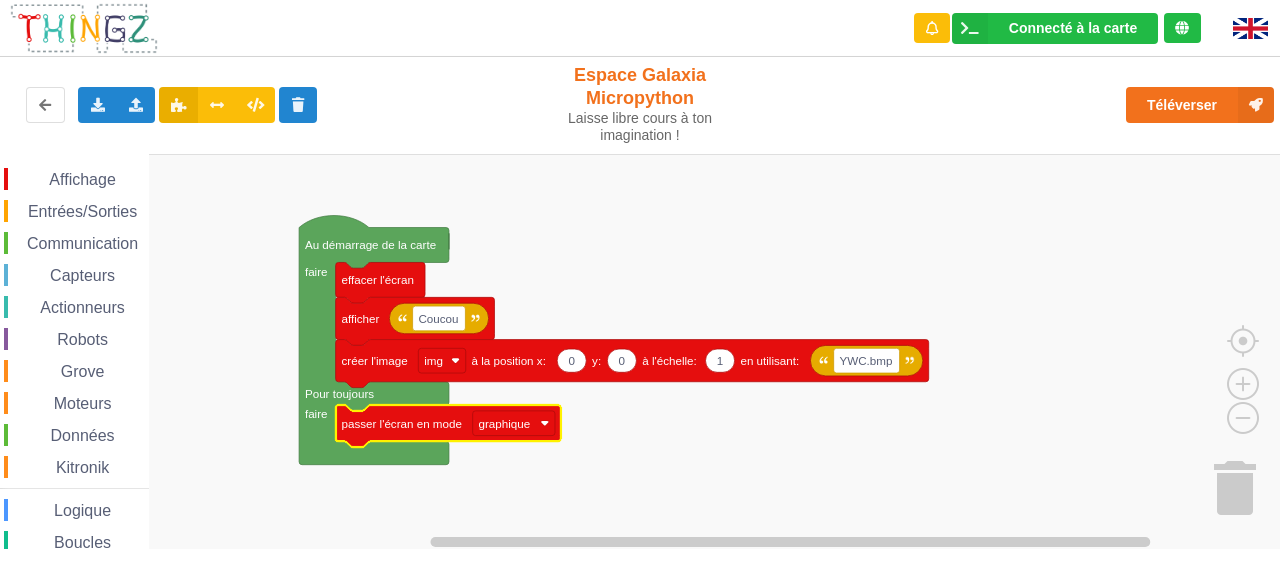 click on "Entrées/Sorties" at bounding box center (82, 211) 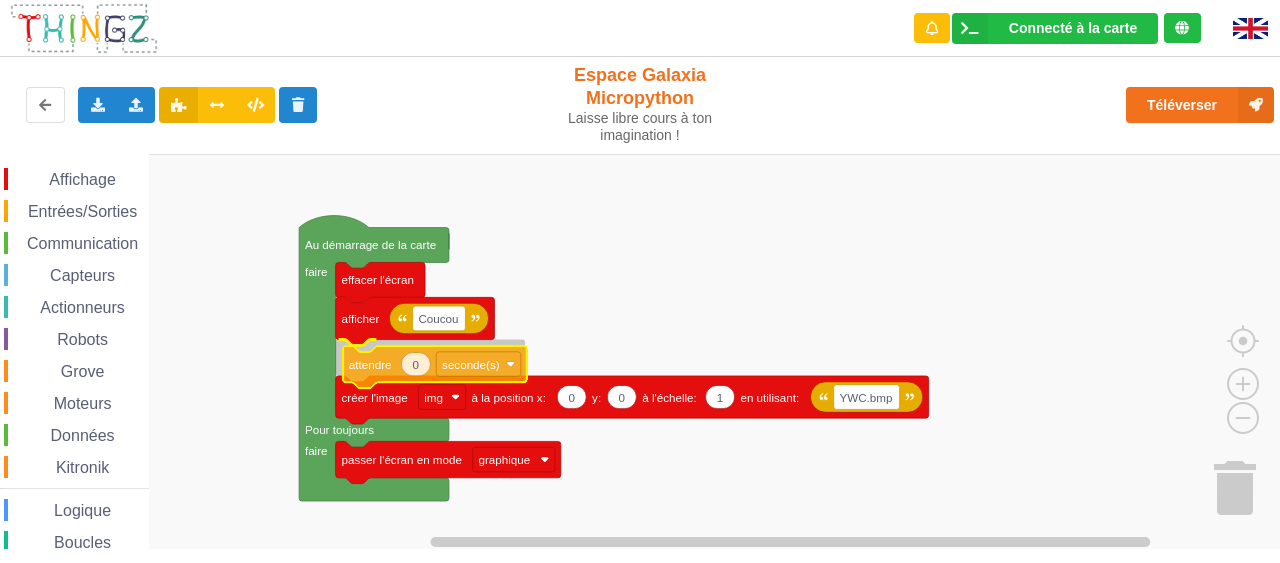 click on "Affichage Entrées/Sorties Communication Capteurs Actionneurs Robots Grove Moteurs Données Kitronik Logique Boucles Math Texte Variables Listes Fonctions Couleur Au démarrage de la carte faire Pour toujours faire effacer l'écran Coucou afficher attendre seconde(s) 0 0 1 YWC.bmp créer l'image img à la position x: y: à l'échelle: en utilisant: passer l'écran en mode graphique 0 attendre seconde(s) temps depuis le démarrage en (s) démarrer le chronomètre temps écoulé depuis le démarrage du chronomètre en s si le bouton A est appuyé alors bouton A est appuyé Lorsque le bouton A est appuyé si le bouton tactile haut est appuyé alors bouton tactile haut est touché Lorsque le bouton tactile haut est touché HAUT lire la broche numérique P0 écrire sur la broche numérique P0 l'état lire la broche analogique P0 100 appliquer un signal pwm sur la broche P0 avec rapport cyclique: % 100 50 appliquer un signal pwm sur la broche P0 % A" at bounding box center (647, 351) 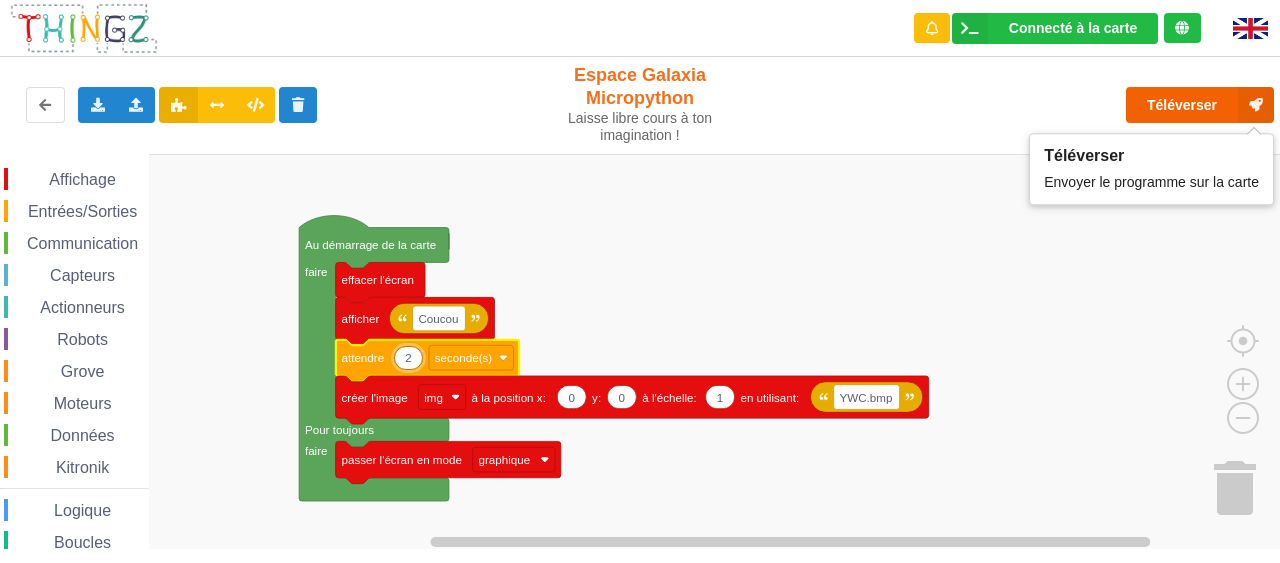 type on "2" 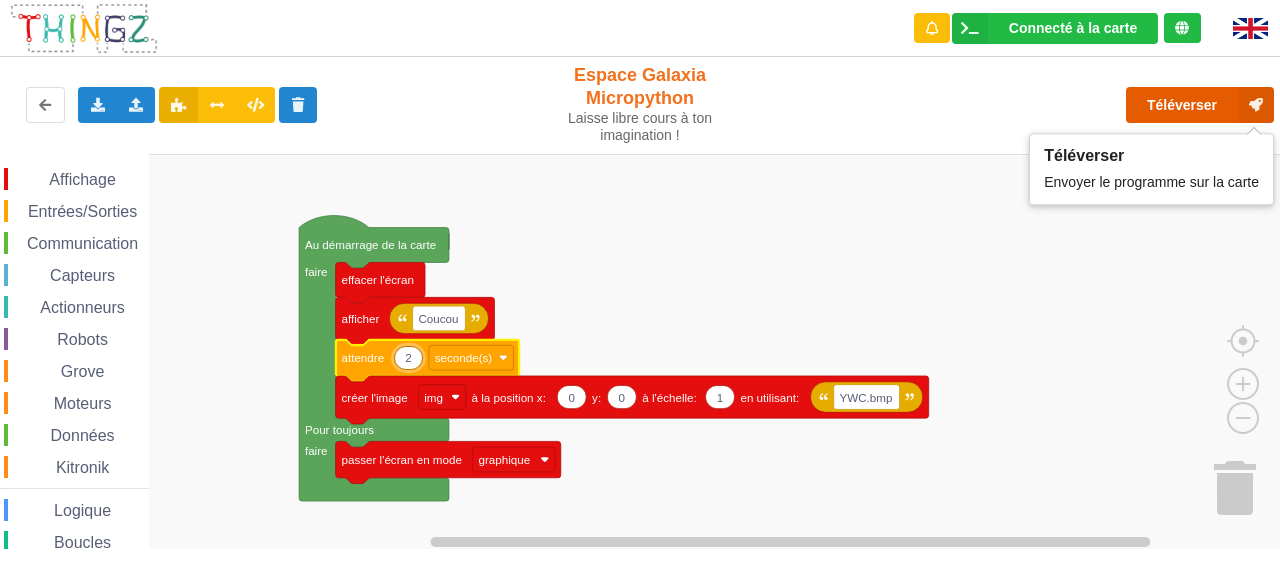 click on "Téléverser" at bounding box center (1200, 105) 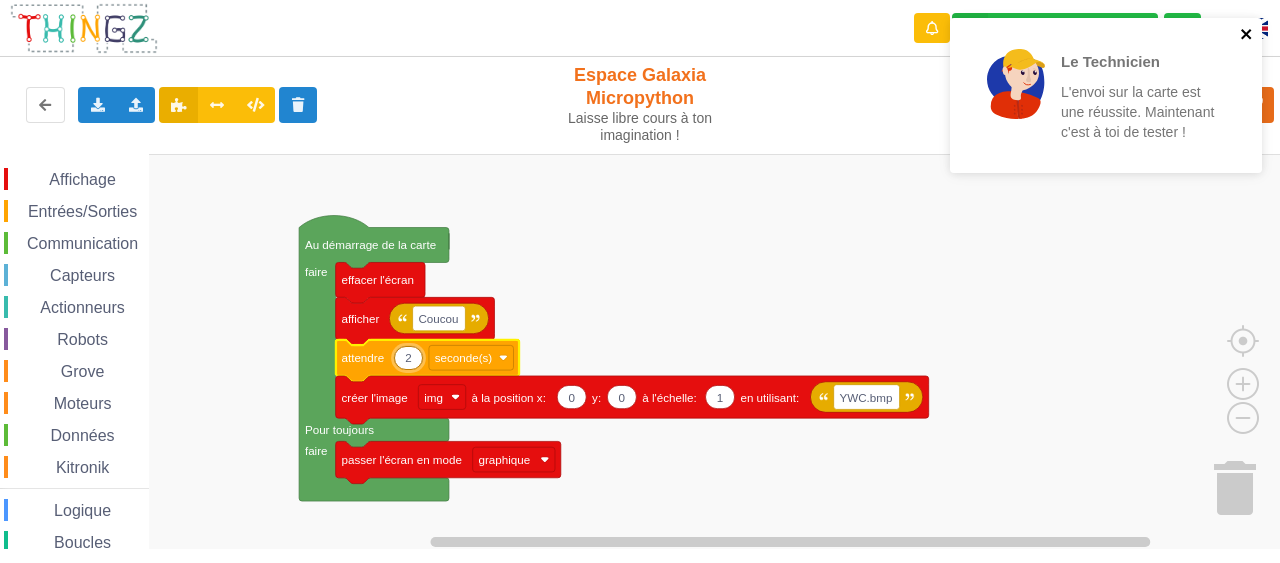 click 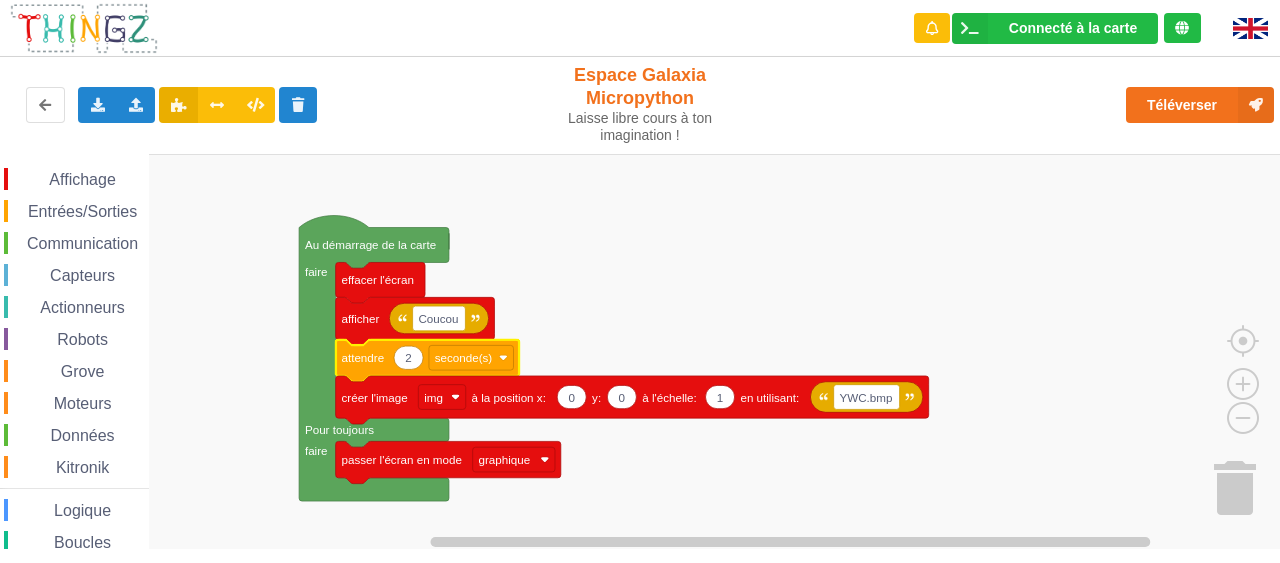 click 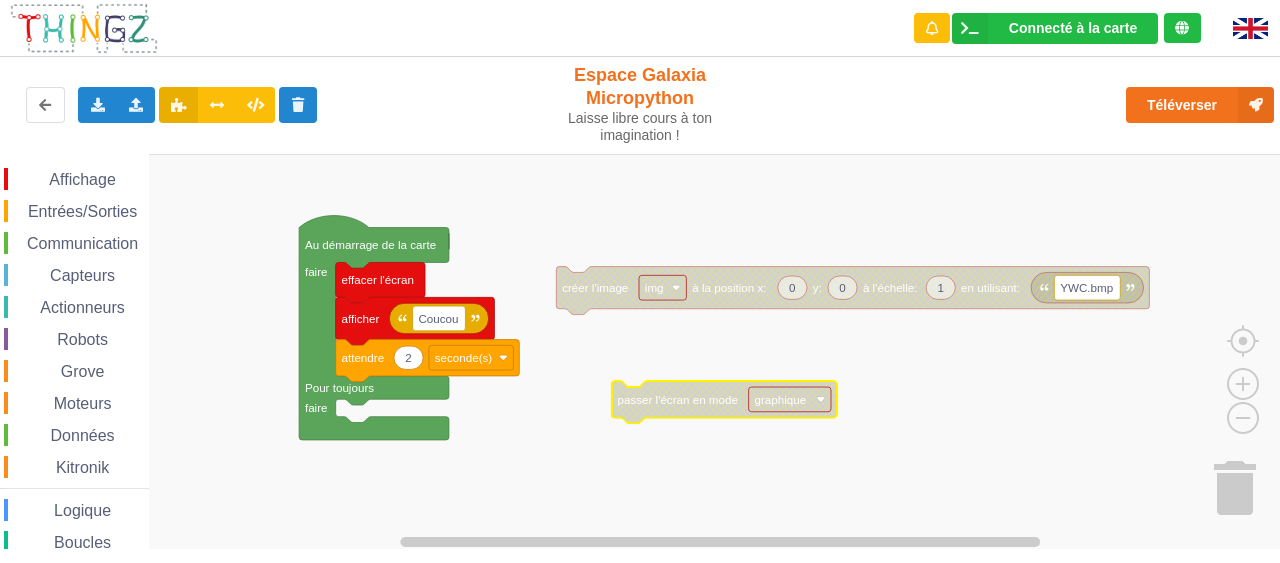 click on "Affichage" at bounding box center (82, 179) 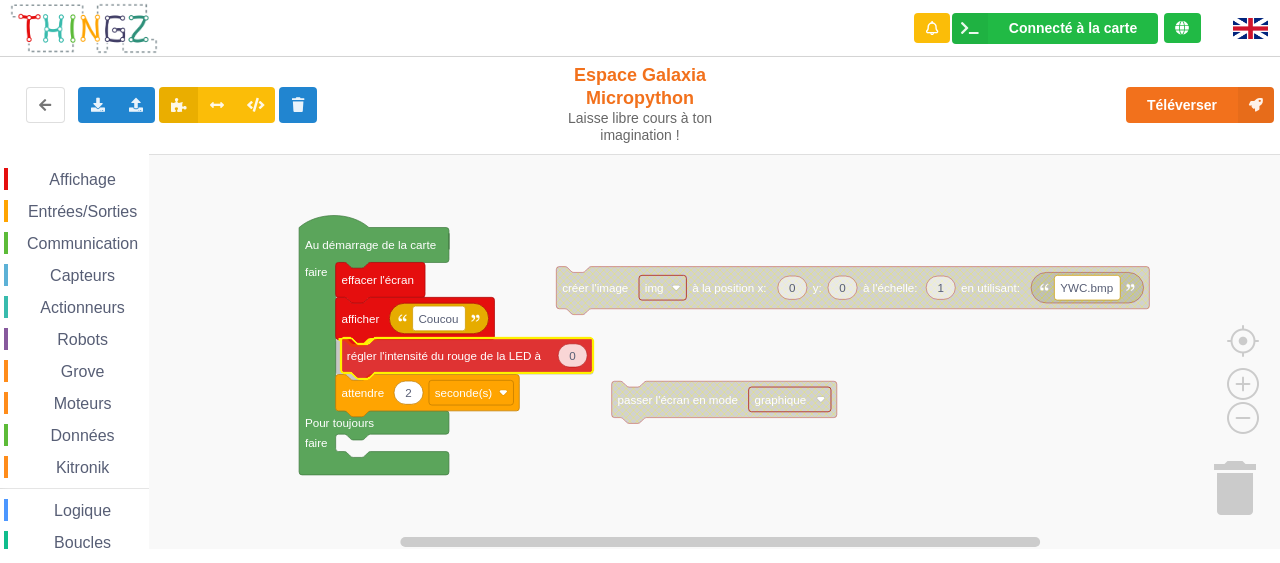 click on "Affichage Entrées/Sorties Communication Capteurs Actionneurs Robots Grove Moteurs Données Kitronik Logique Boucles Math Texte Variables Listes Fonctions Couleur Au démarrage de la carte faire Pour toujours faire effacer l'écran Coucou afficher régler l'intensité du rouge de la LED à 2 attendre seconde(s) 0 0 1 YWC.bmp créer l'image img à la position x: y: à l'échelle: en utilisant: passer l'écran en mode graphique   afficher effacer l'écran 0 0 0 contrôler la LED à R V B 0 régler l'intensité du rouge de la LED à 0 régler l'intensité du vert de la LED à 0 régler l'intensité du bleu de la LED à intensité du rouge de la LED intensité du vert de la LED intensité du bleu de la LED passer l'écran en mode graphique 50 graphique: ajouter la valeur sur l'axe des Y vertical 0 100 graphique: règle l'échelle de l'axe y à: min max 1 50 graphique: toutes les secondes calculer une nouvelle valeur 0 0 20 10 r" at bounding box center [647, 351] 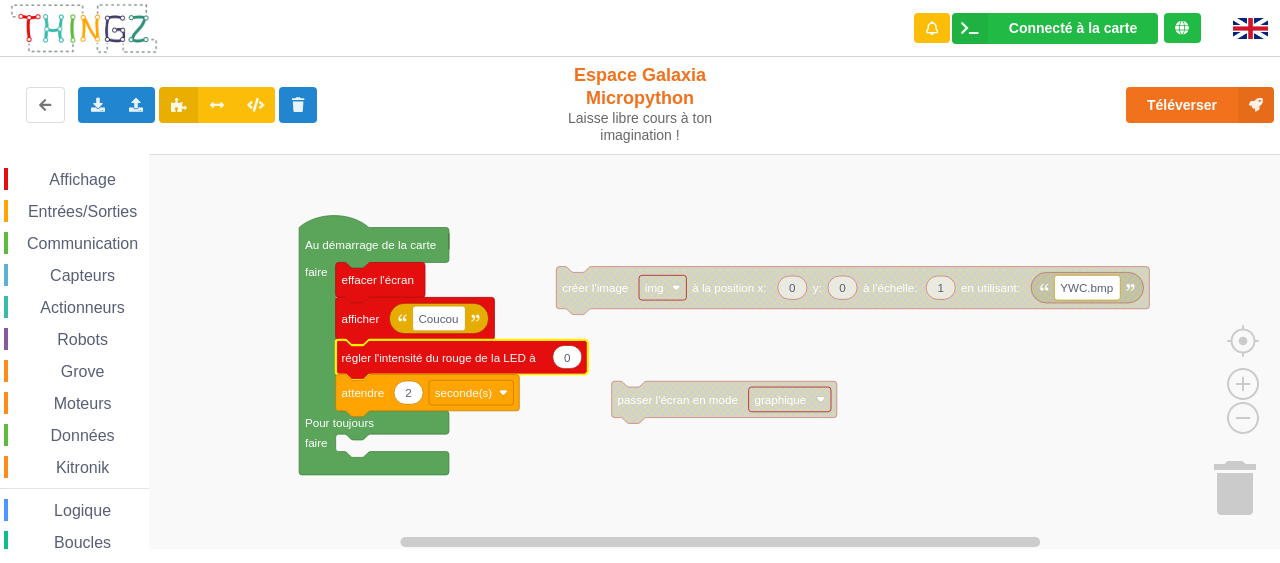 click on "0" 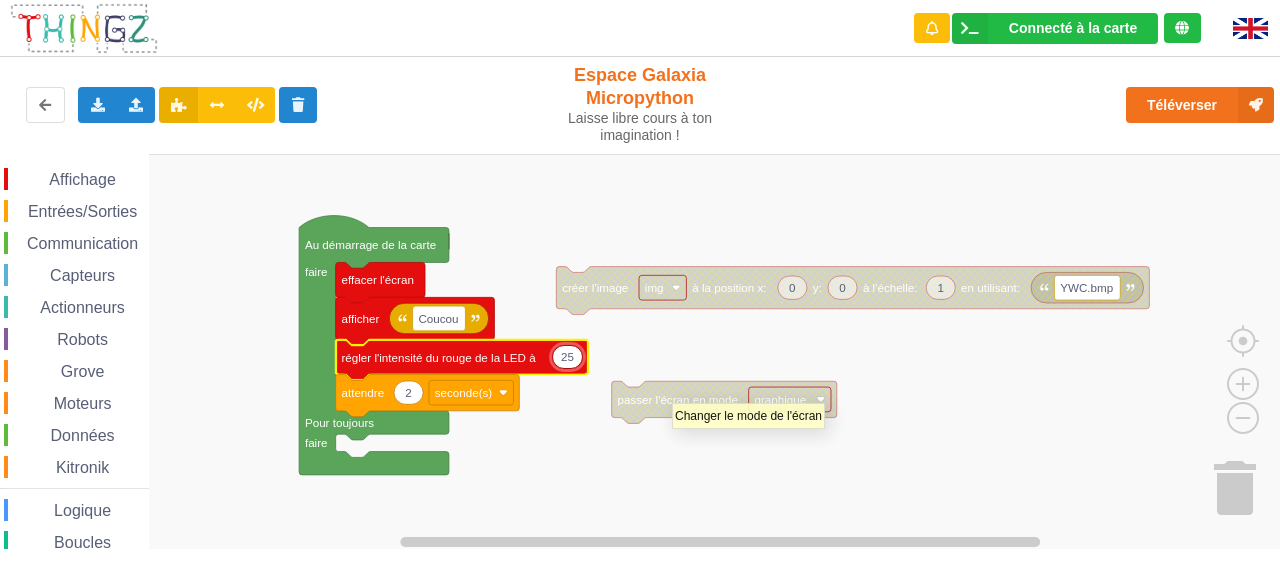 type on "255" 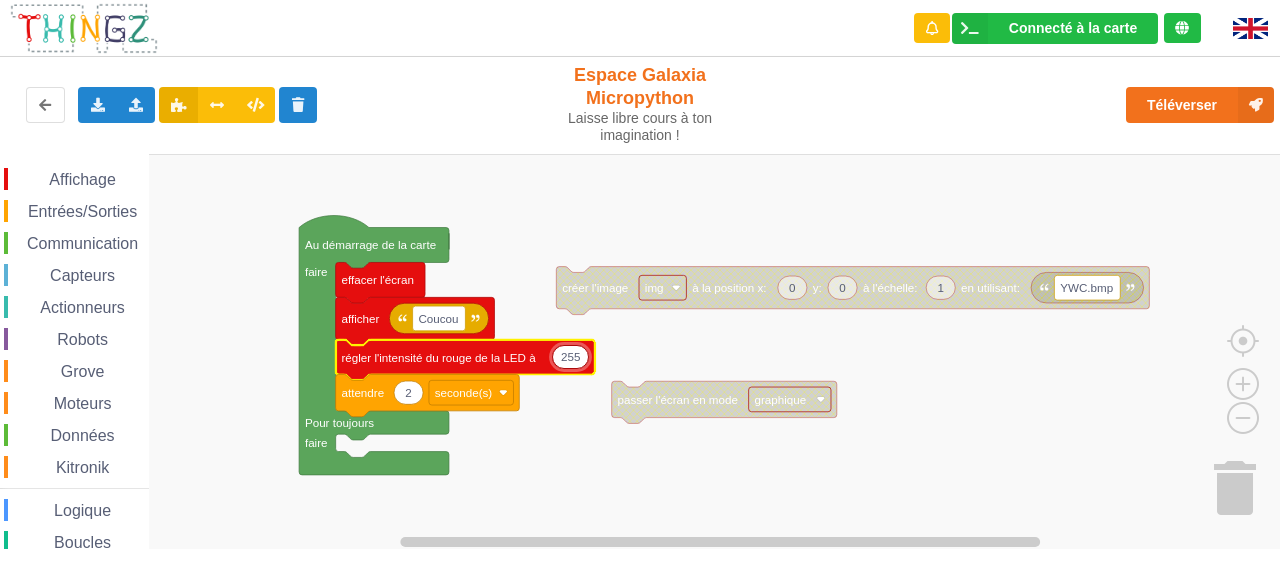 click 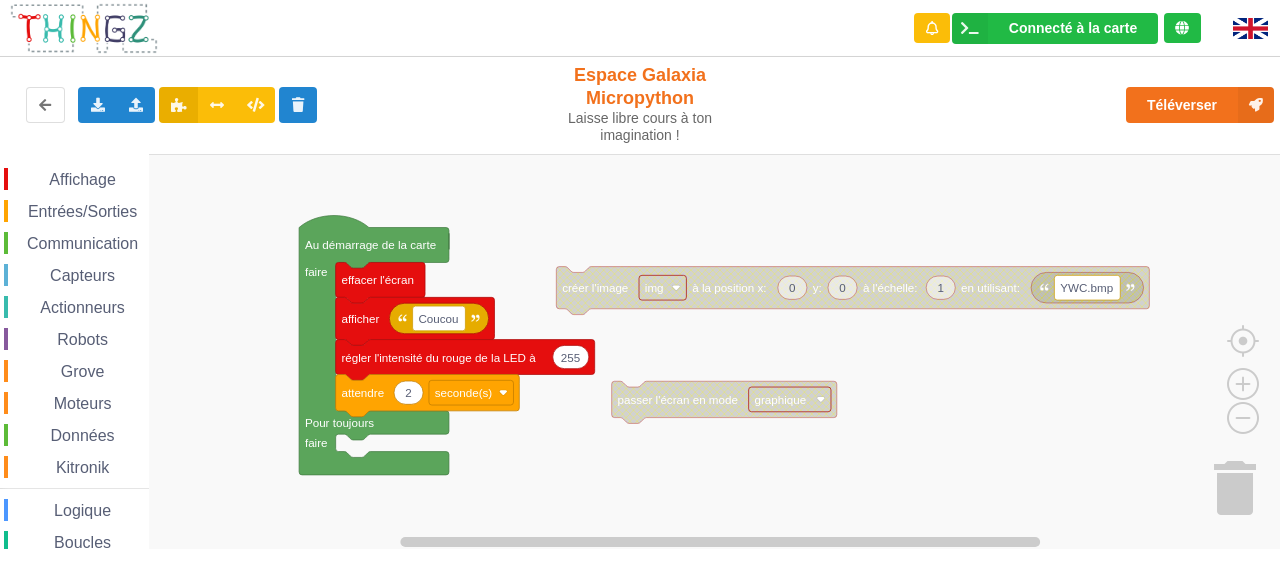 click on "régler l'intensité du rouge de la LED à" 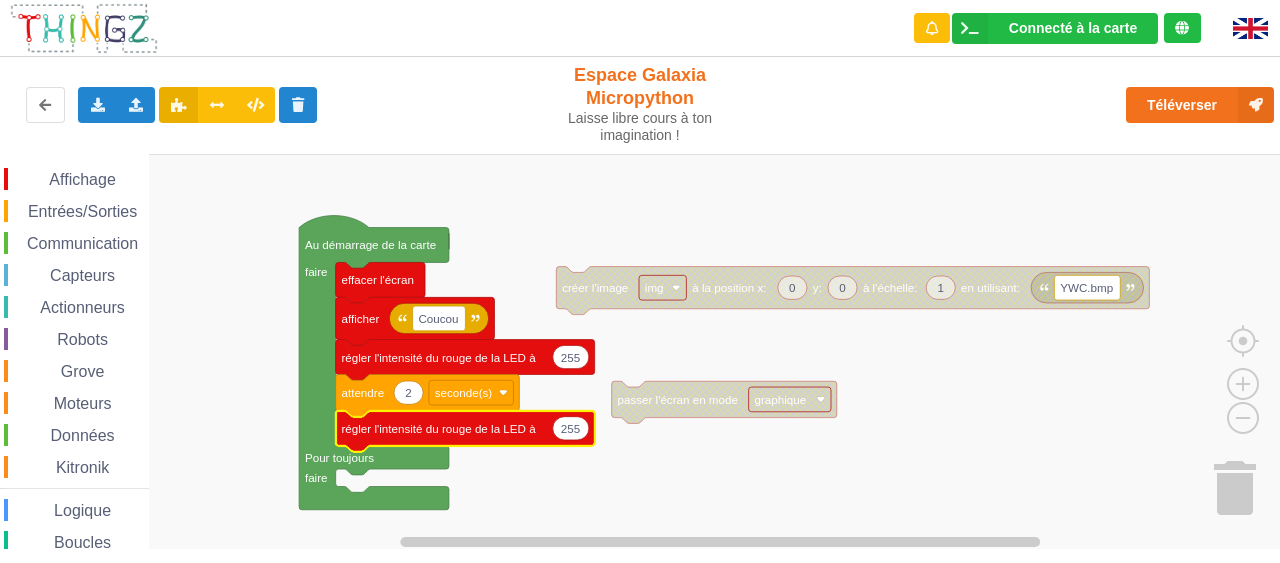 click on "255" 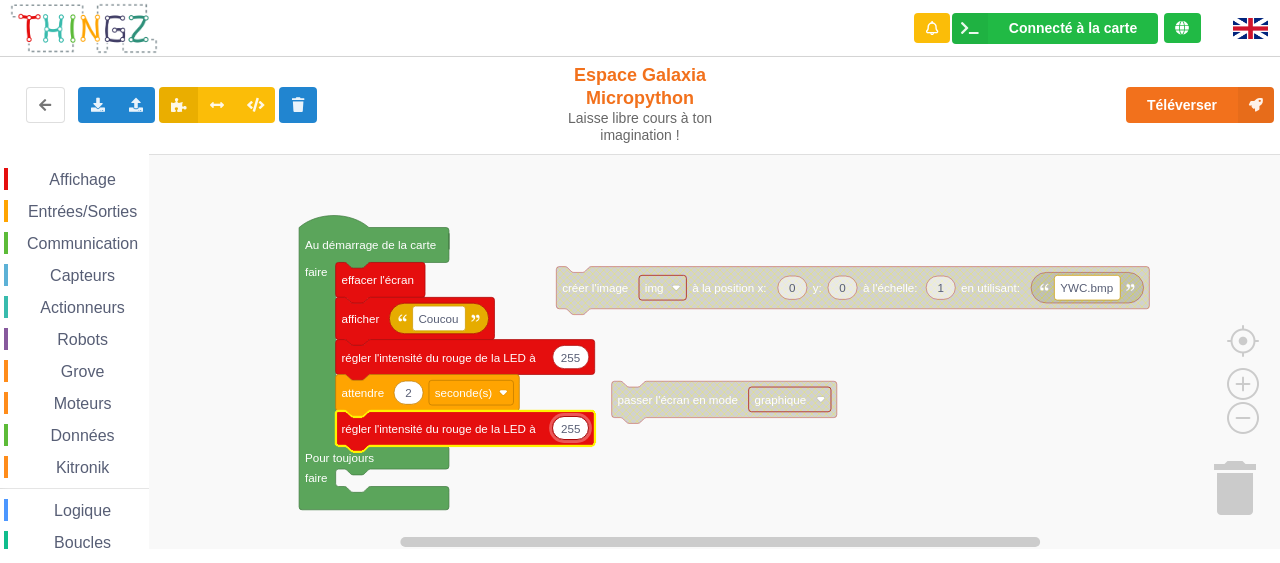 type on "0" 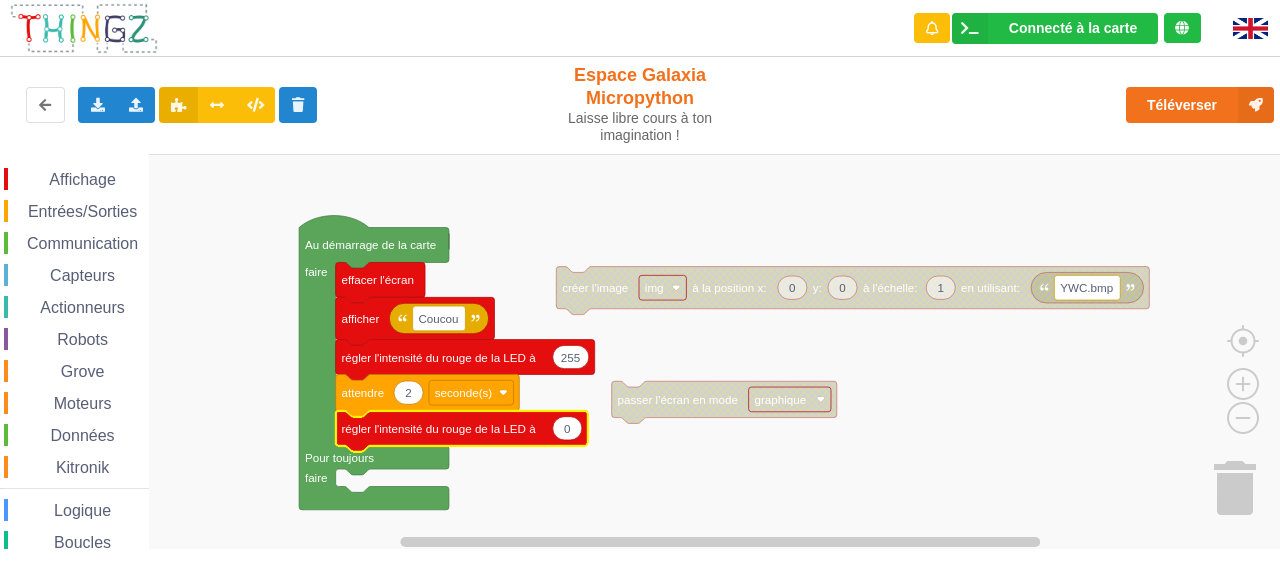 click on "Affichage" at bounding box center [82, 179] 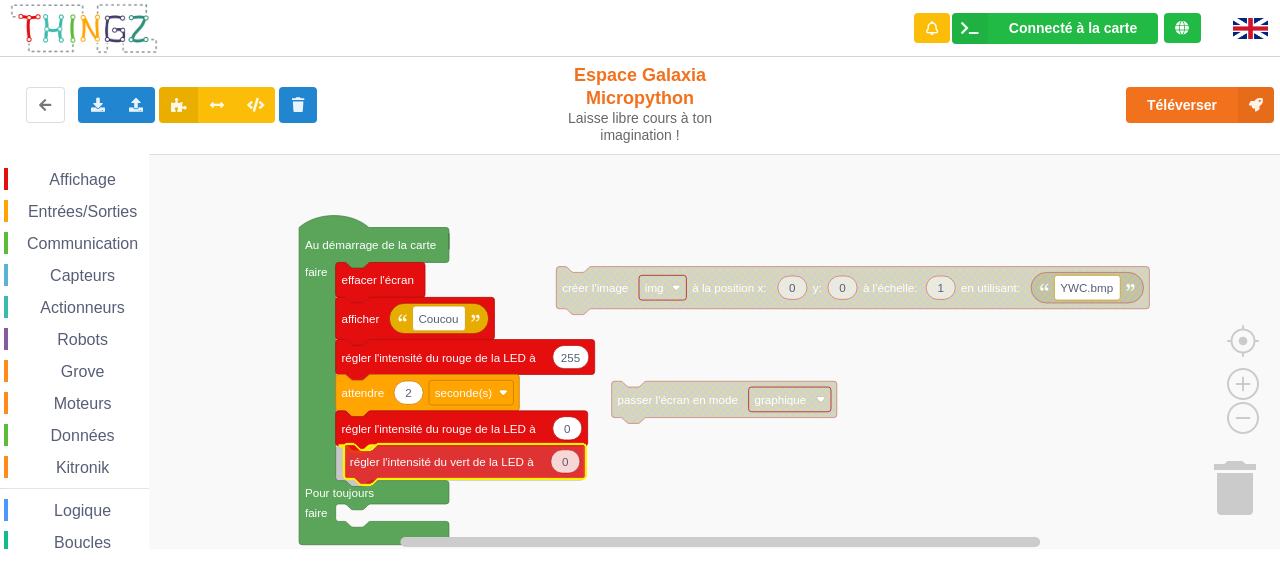 click on "Affichage Entrées/Sorties Communication Capteurs Actionneurs Robots Grove Moteurs Données Kitronik Logique Boucles Math Texte Variables Listes Fonctions Couleur 0 0 1 YWC.bmp créer l'image img à la position x: y: à l'échelle: en utilisant: passer l'écran en mode graphique Au démarrage de la carte faire Pour toujours faire effacer l'écran Coucou afficher 255 régler l'intensité du rouge de la LED à 2 attendre seconde(s) 0 régler l'intensité du rouge de la LED à régler l'intensité du vert de la LED à   afficher effacer l'écran 0 0 0 contrôler la LED à R V B 0 régler l'intensité du rouge de la LED à 0 régler l'intensité du vert de la LED à 0 régler l'intensité du bleu de la LED à intensité du rouge de la LED intensité du vert de la LED intensité du bleu de la LED passer l'écran en mode graphique 50 graphique: ajouter la valeur sur l'axe des Y vertical 0 100 max 1 50 graphique: toutes les 0 0" at bounding box center [647, 351] 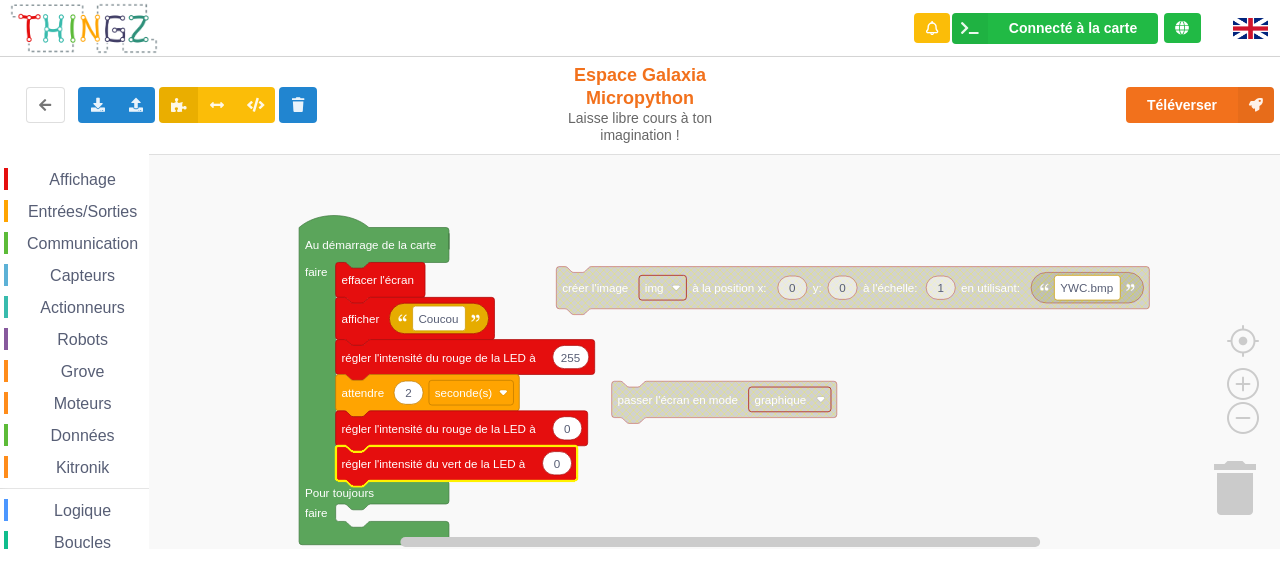 click on "0" 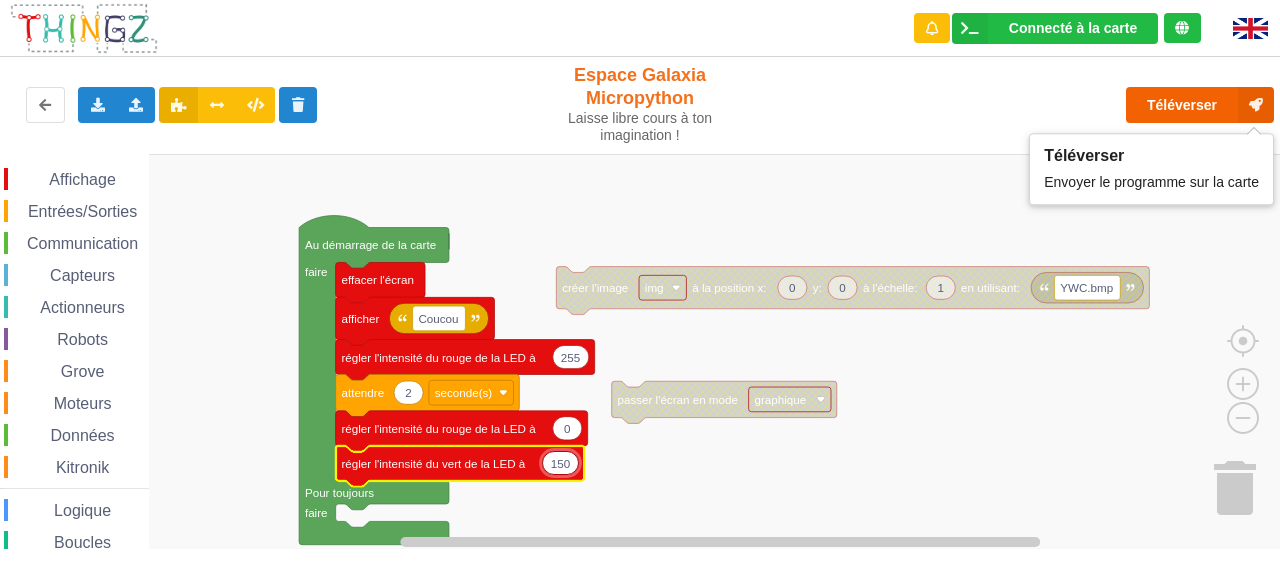 type on "150" 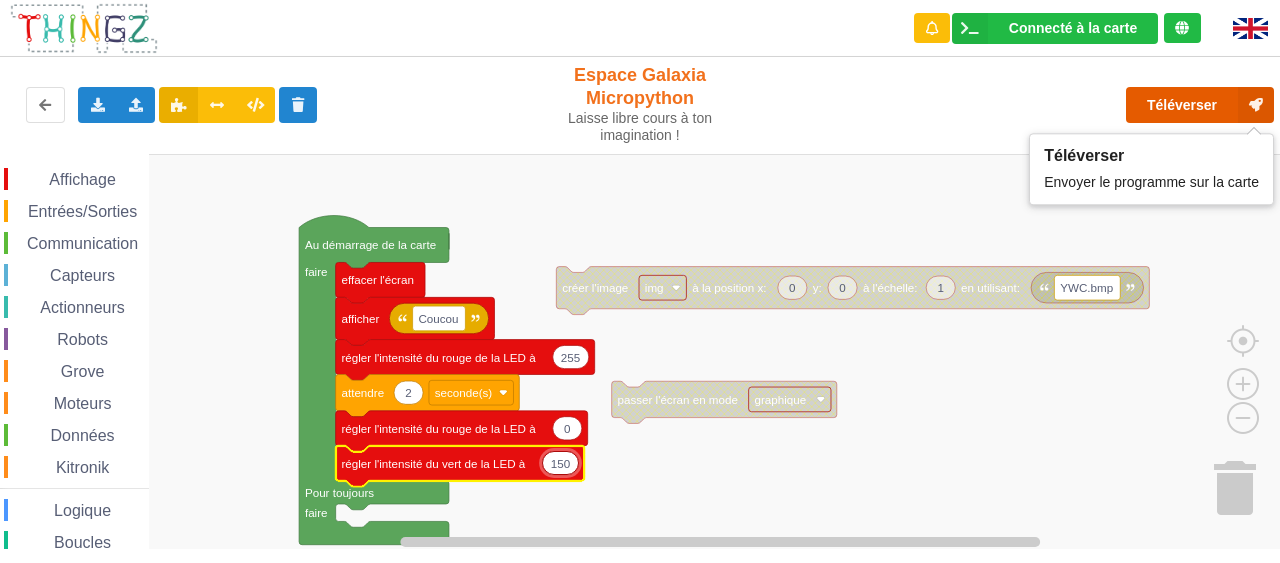click on "Téléverser" at bounding box center (1200, 105) 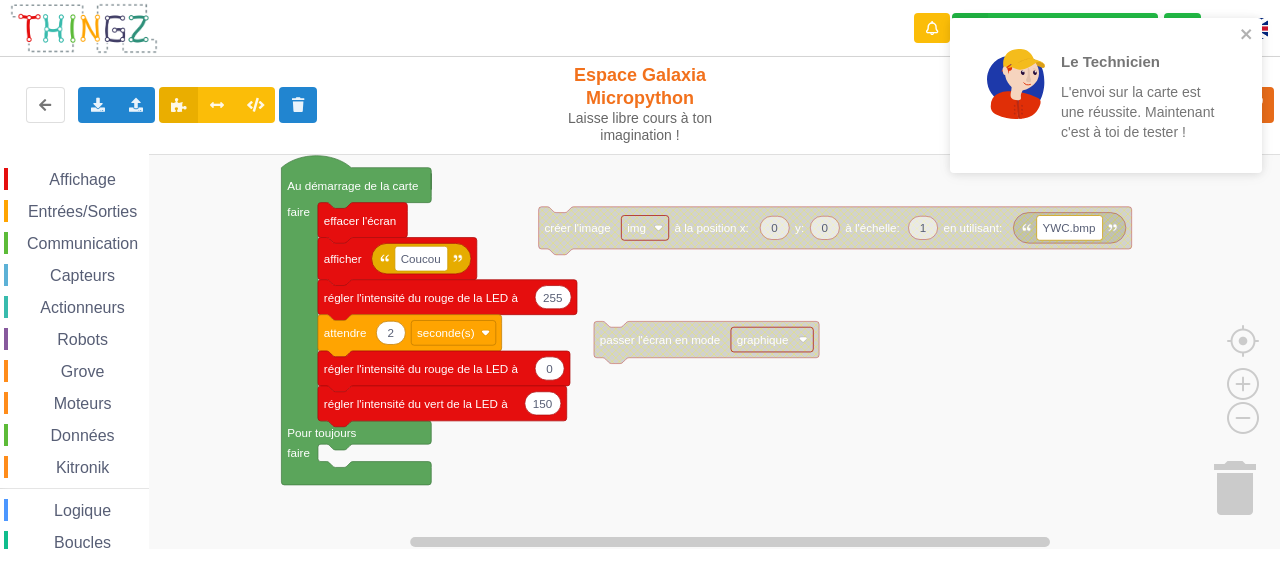 click on "Affichage Entrées/Sorties Communication Capteurs Actionneurs Robots Grove Moteurs Données Kitronik Logique Boucles Math Texte Variables Listes Fonctions Couleur   afficher effacer l'écran 0 0 0 contrôler la LED à R V B 0 régler l'intensité du rouge de la LED à 0 régler l'intensité du vert de la LED à 0 régler l'intensité du bleu de la LED à intensité du rouge de la LED intensité du vert de la LED intensité du bleu de la LED passer l'écran en mode graphique 50 graphique: ajouter la valeur sur l'axe des Y vertical 0 100 graphique: règle l'échelle de l'axe y à: min max 1 50 graphique: toutes les secondes calculer une nouvelle valeur ajouter le résultat dans le graphique 0 0 20 10 créer le rectangle r à la position x: y: de longueur: de largeur: de couleur: 10 changer la valeur X de r à 10 changer longueur du rectangle r à valeur X du rectangle r valeur longueur du rectangle r r en couleur du rectangle r" at bounding box center (647, 351) 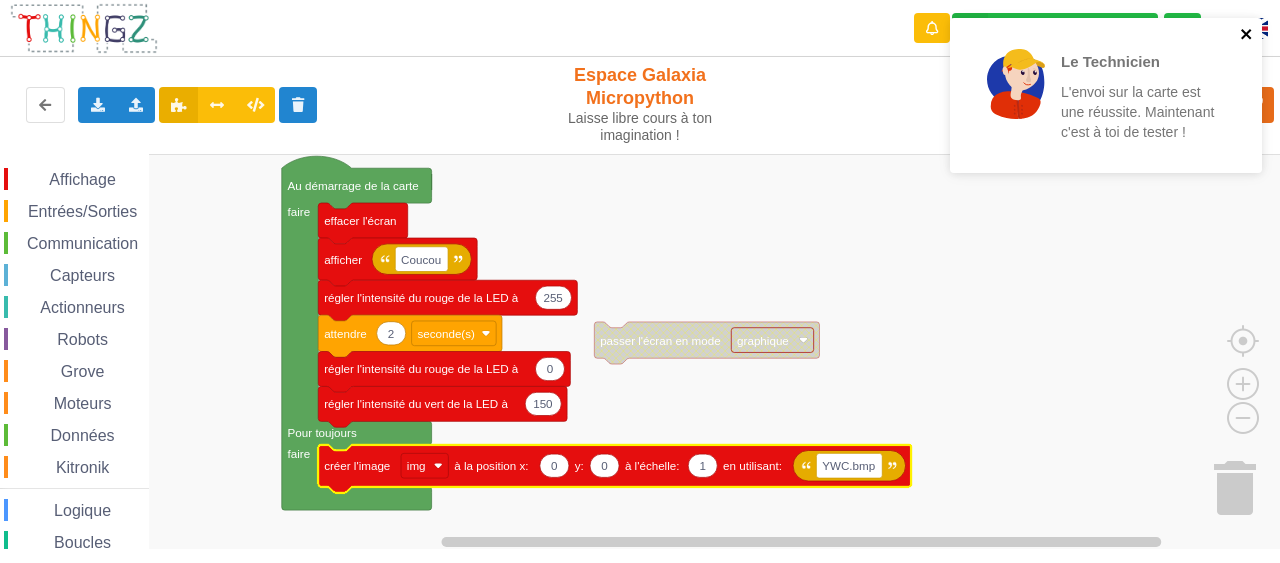 click 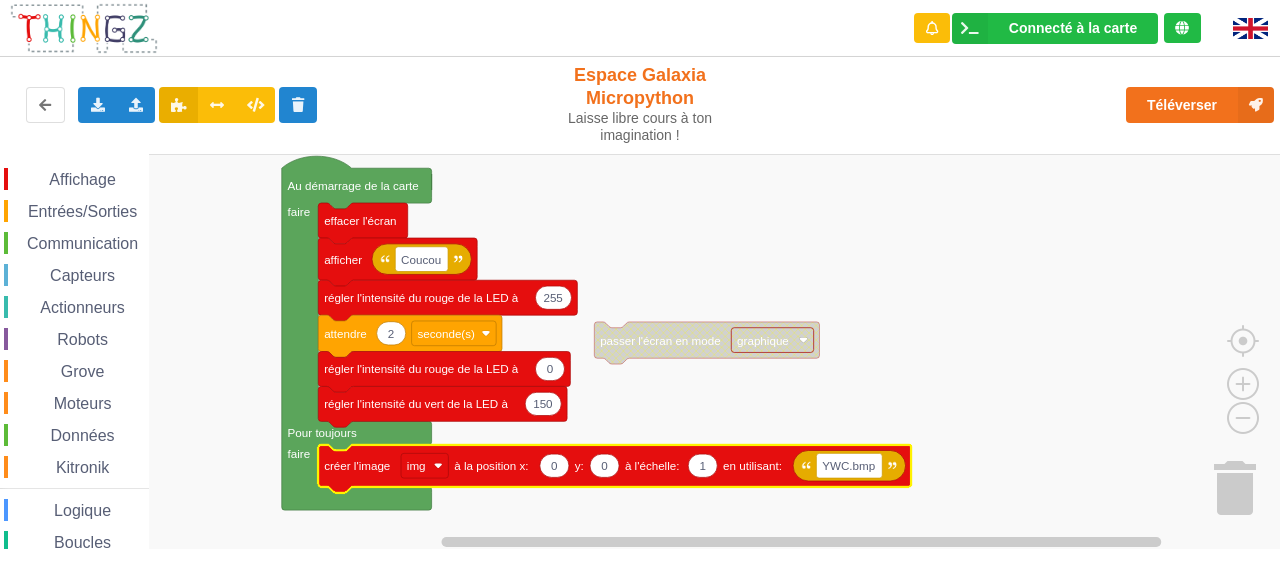 click on "Le Technicien L'envoi sur la carte est une réussite. Maintenant c'est à toi de tester ! Connecté à la carte Réglages Ouvrir le moniteur automatiquement Connexion automatique Connecter Déconnecter Utiliser le WebSerial   Exporter l'assemblage de blocs Exporter l'assemblage de blocs au format Python Importer un assemblage de blocs Importer du code Python download it     Espace Galaxia Micropython Laisse libre cours à ton imagination ! Téléverser Affichage Entrées/Sorties Communication Capteurs Actionneurs Robots Grove Moteurs Données Kitronik Logique Boucles Math Texte Variables Listes Fonctions Couleur passer l'écran en mode graphique Au démarrage de la carte faire Pour toujours faire effacer l'écran Coucou afficher 255 régler l'intensité du rouge de la LED à 2 attendre seconde(s) 0 régler l'intensité du rouge de la LED à 150 régler l'intensité du vert de la LED à 0 0 1 YWC.bmp créer l'image img à la position x: y: à l'échelle: en utilisant:   0 0" at bounding box center [640, 267] 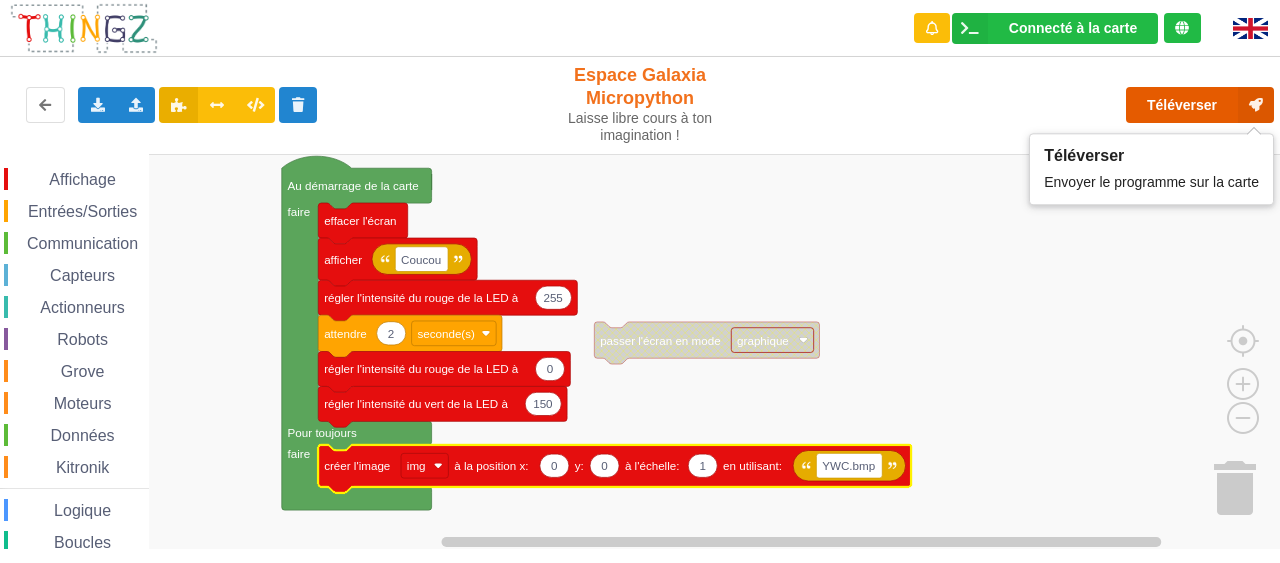 click on "Téléverser" at bounding box center (1200, 105) 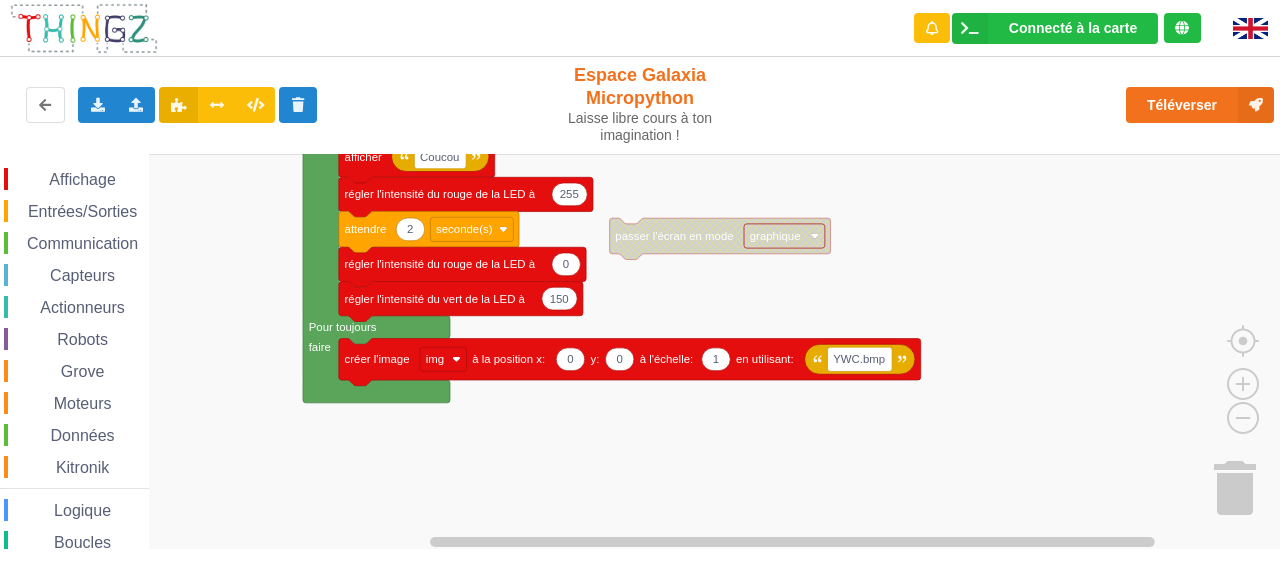 click on "Affichage Entrées/Sorties Communication Capteurs Actionneurs Robots Grove Moteurs Données Kitronik Logique Boucles Math Texte Variables Listes Fonctions Couleur   afficher effacer l'écran 0 0 0 contrôler la LED à R V B 0 régler l'intensité du rouge de la LED à 0 régler l'intensité du vert de la LED à 0 régler l'intensité du bleu de la LED à intensité du rouge de la LED intensité du vert de la LED intensité du bleu de la LED passer l'écran en mode graphique 50 graphique: ajouter la valeur sur l'axe des Y vertical 0 100 graphique: règle l'échelle de l'axe y à: min max 1 50 graphique: toutes les secondes calculer une nouvelle valeur ajouter le résultat dans le graphique 0 0 20 10 créer le rectangle r à la position x: y: de longueur: de largeur: de couleur: 10 changer la valeur X de r à 10 changer longueur du rectangle r à valeur X du rectangle r valeur longueur du rectangle r r en couleur du rectangle r" at bounding box center (647, 351) 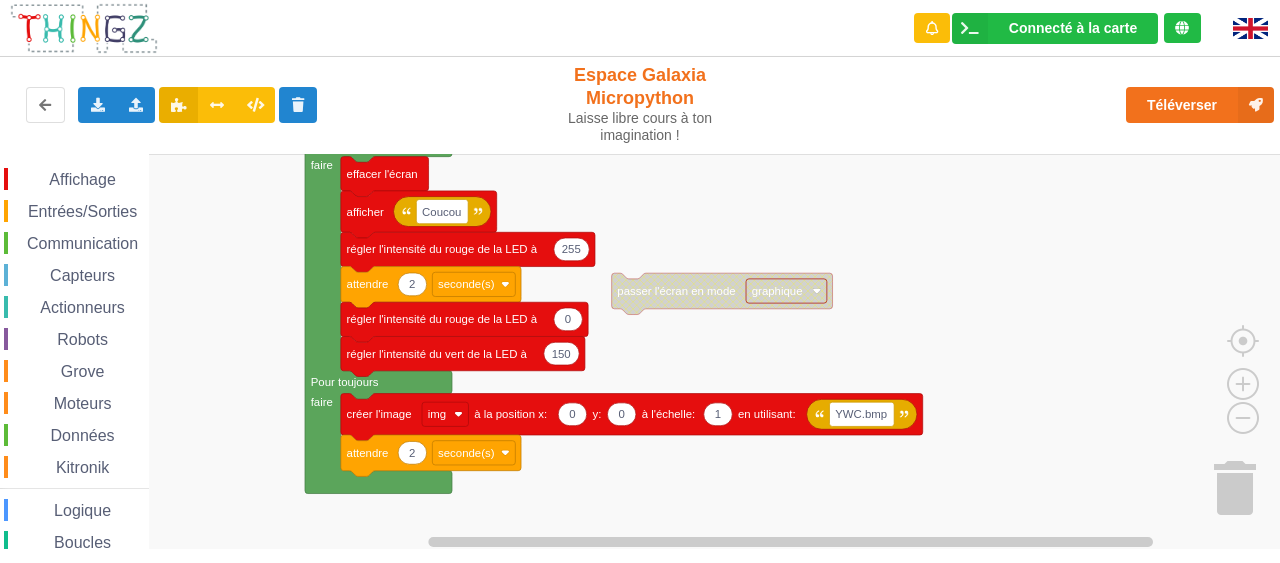click on "Affichage Entrées/Sorties Communication Capteurs Actionneurs Robots Grove Moteurs Données Kitronik Logique Boucles Math Texte Variables Listes Fonctions Couleur   afficher effacer l'écran 0 0 0 contrôler la LED à R V B 0 régler l'intensité du rouge de la LED à 0 régler l'intensité du vert de la LED à 0 régler l'intensité du bleu de la LED à intensité du rouge de la LED intensité du vert de la LED intensité du bleu de la LED passer l'écran en mode graphique 50 graphique: ajouter la valeur sur l'axe des Y vertical 0 100 graphique: règle l'échelle de l'axe y à: min max 1 50 graphique: toutes les secondes calculer une nouvelle valeur ajouter le résultat dans le graphique 0 0 20 10 créer le rectangle r à la position x: y: de longueur: de largeur: de couleur: 10 changer la valeur X de r à 10 changer longueur du rectangle r à valeur X du rectangle r valeur longueur du rectangle r r en couleur du rectangle r" at bounding box center (647, 351) 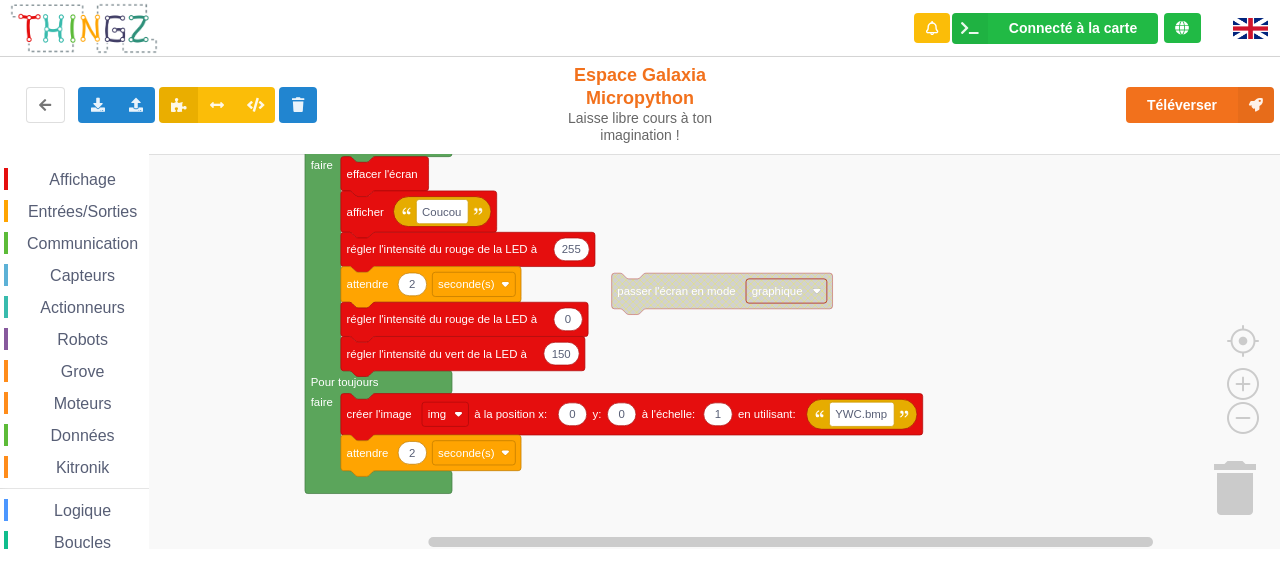 click 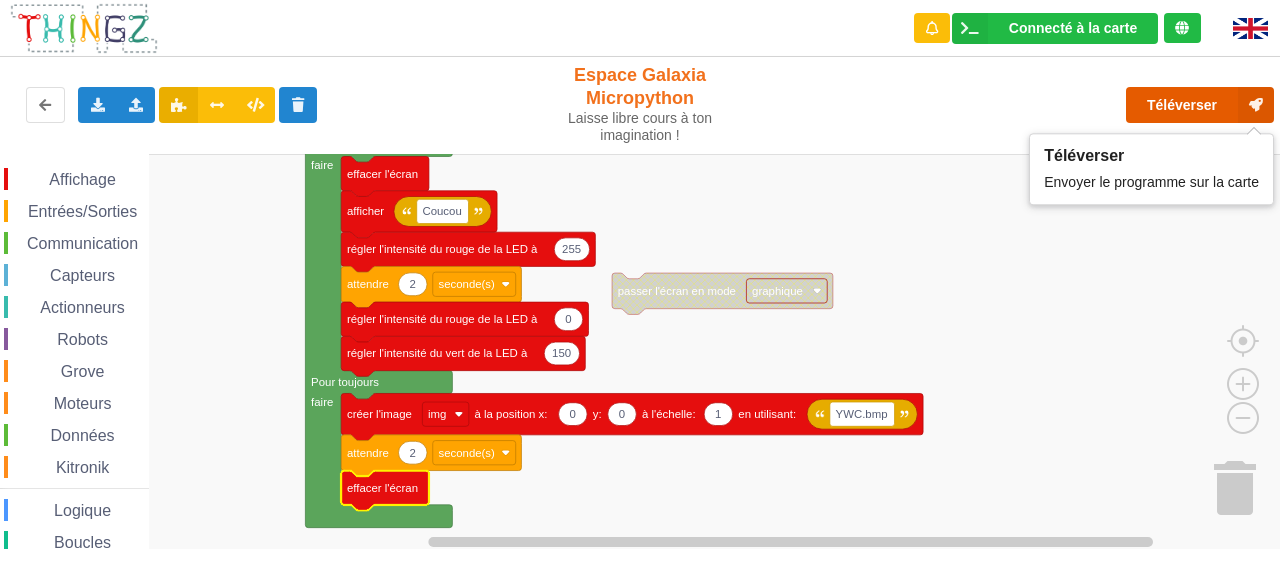click on "Téléverser" at bounding box center (1200, 105) 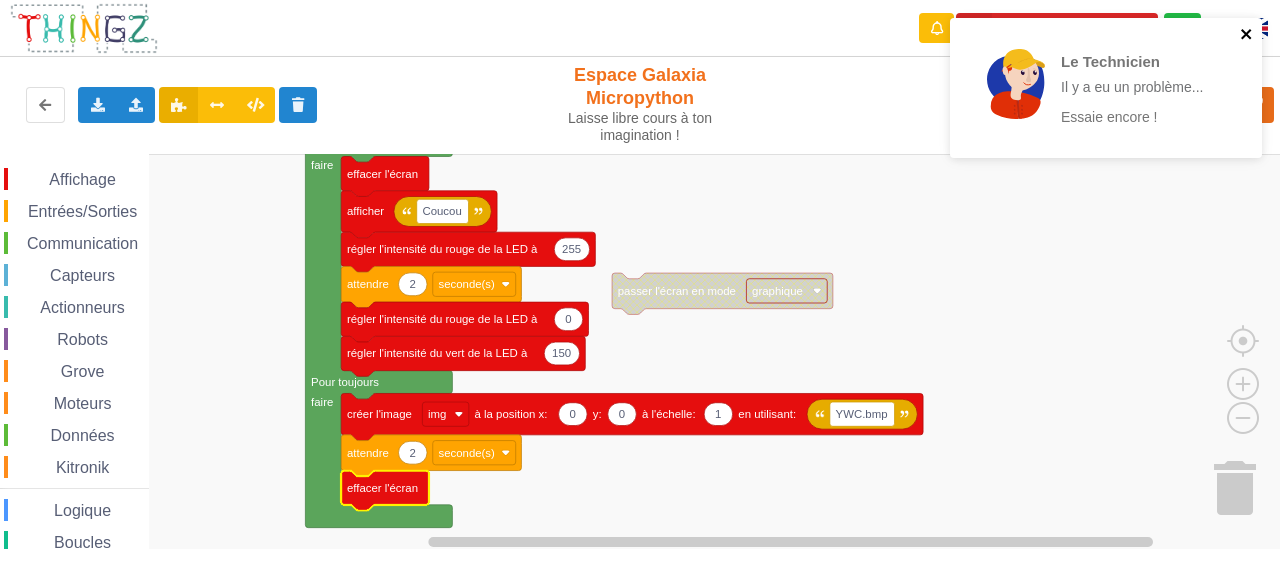 click 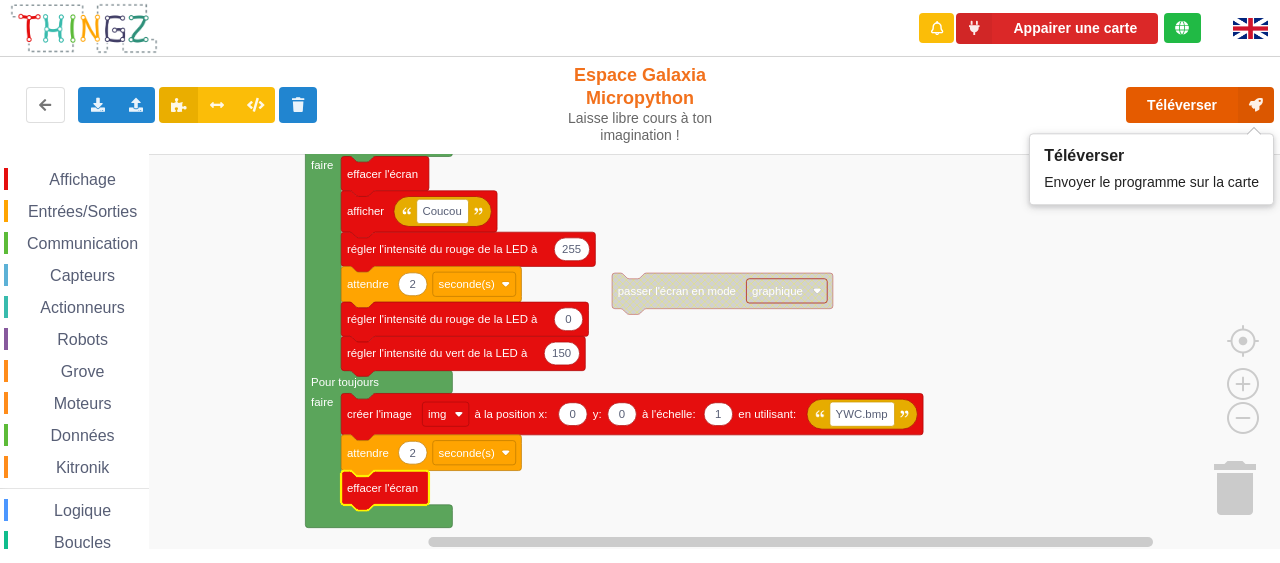 click on "Téléverser" at bounding box center (1200, 105) 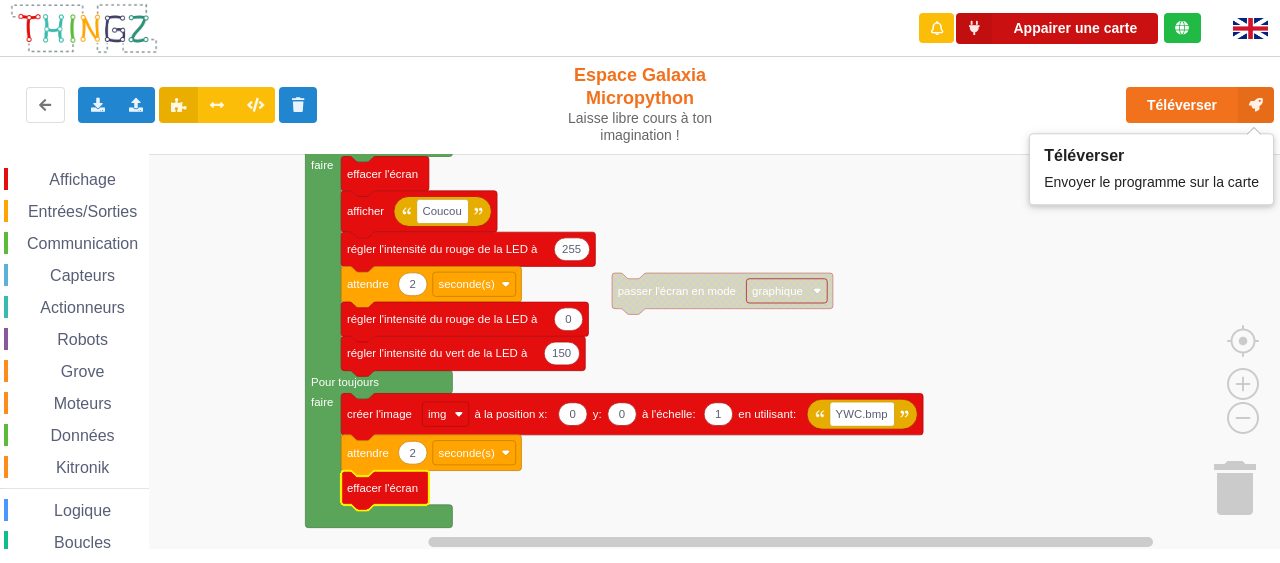 click on "Appairer une carte" at bounding box center (1057, 28) 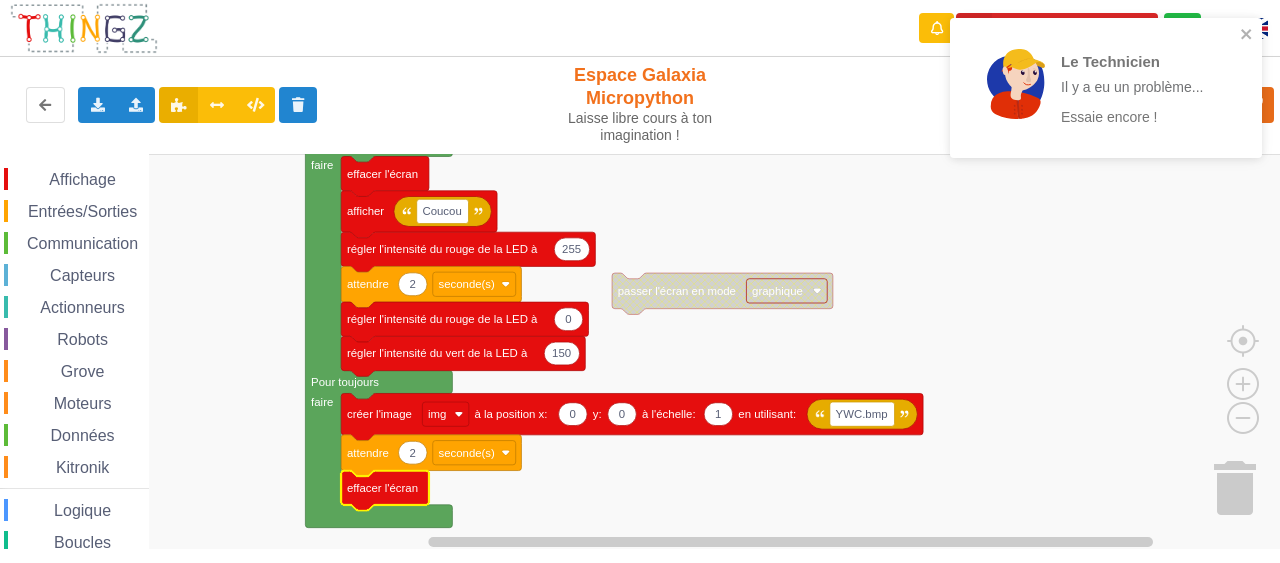 click 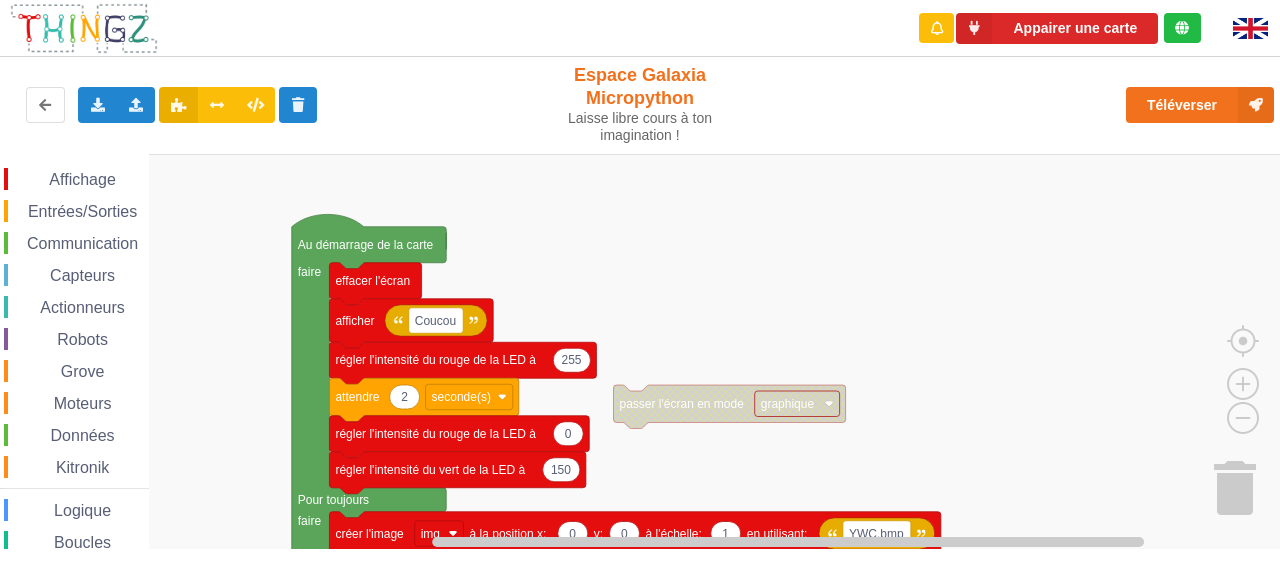 scroll, scrollTop: 0, scrollLeft: 0, axis: both 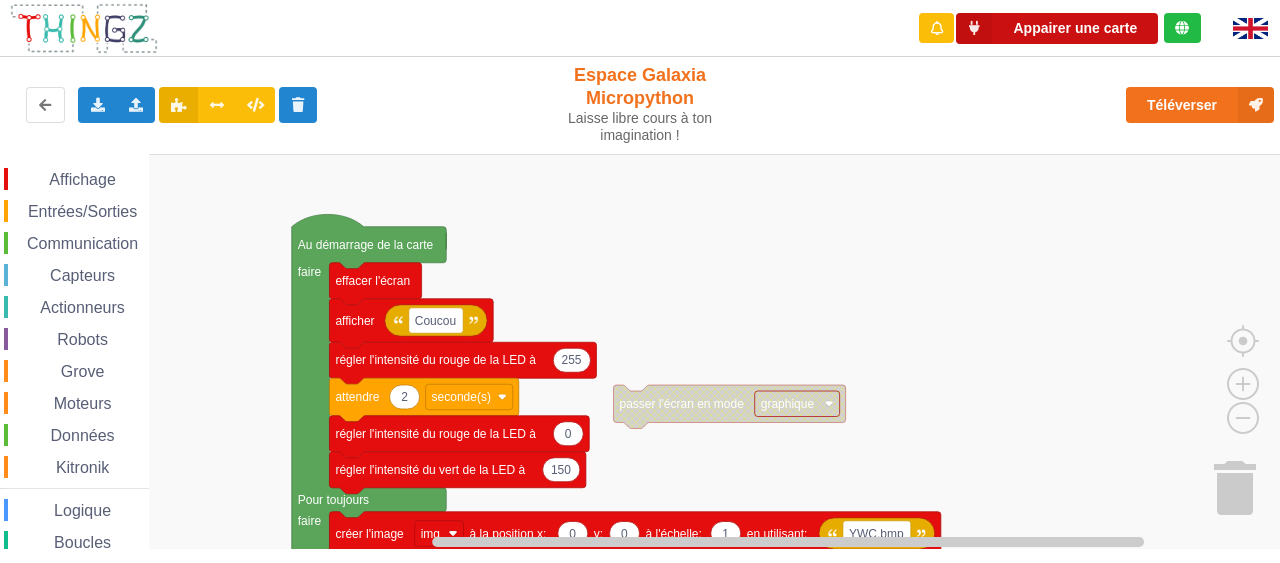 click on "Appairer une carte" at bounding box center [1057, 28] 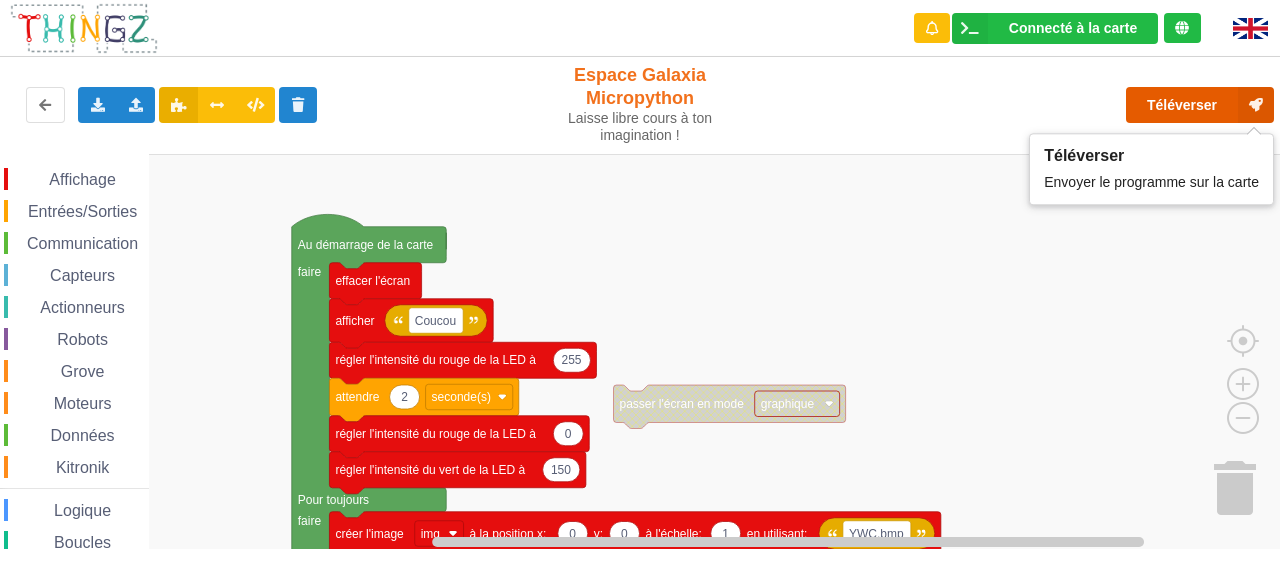 click on "Téléverser" at bounding box center (1200, 105) 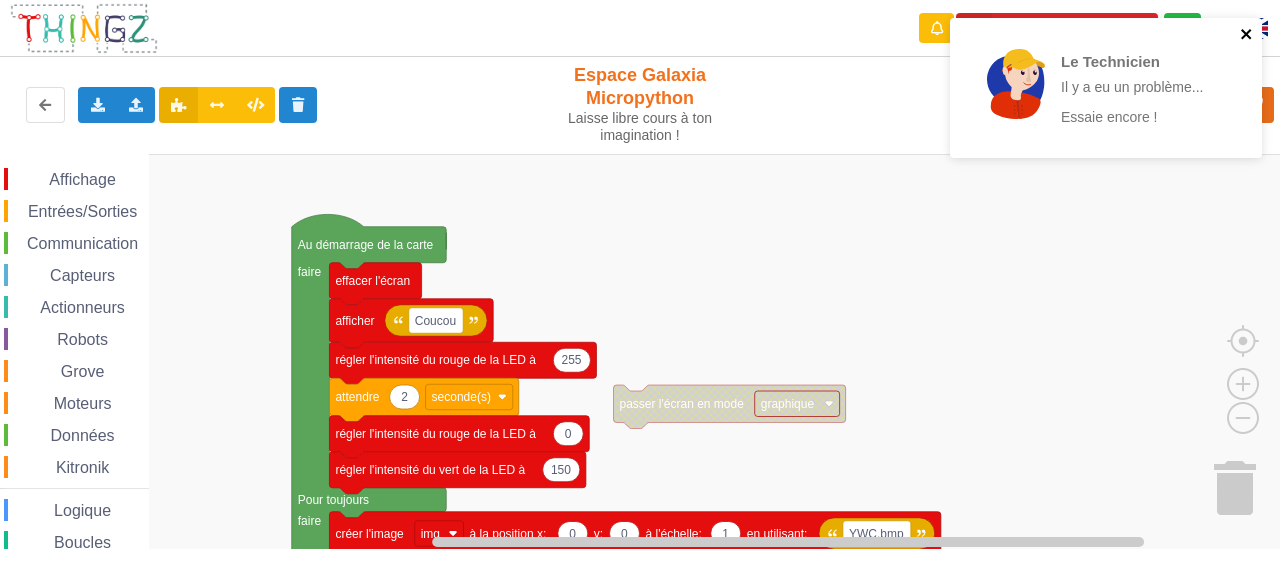 click 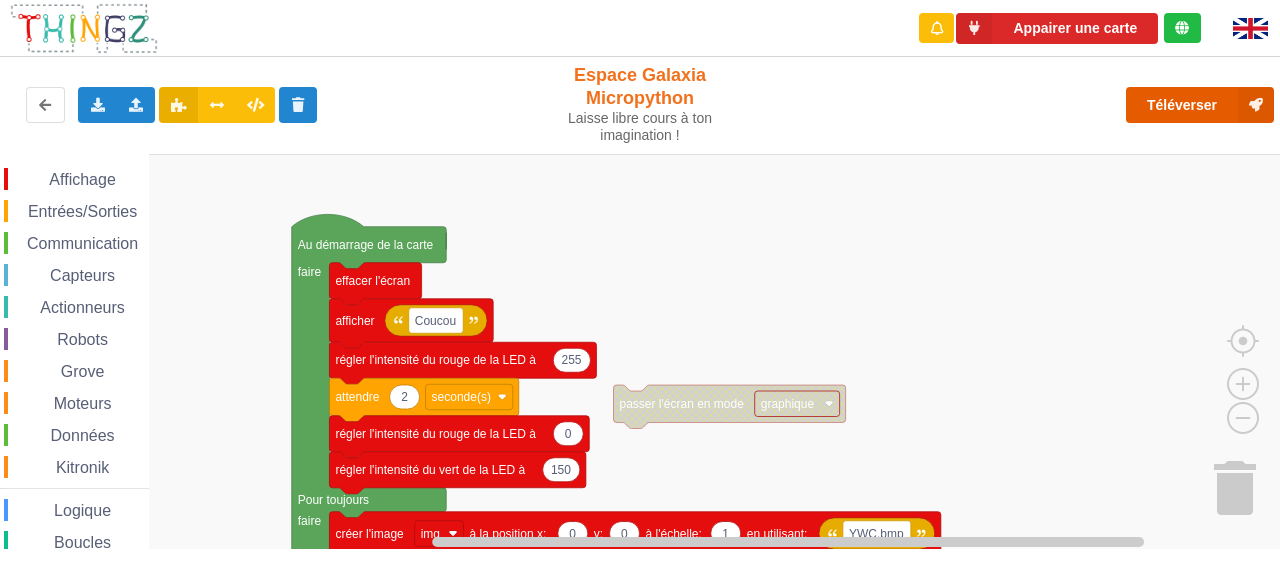 click on "Téléverser" at bounding box center [1200, 105] 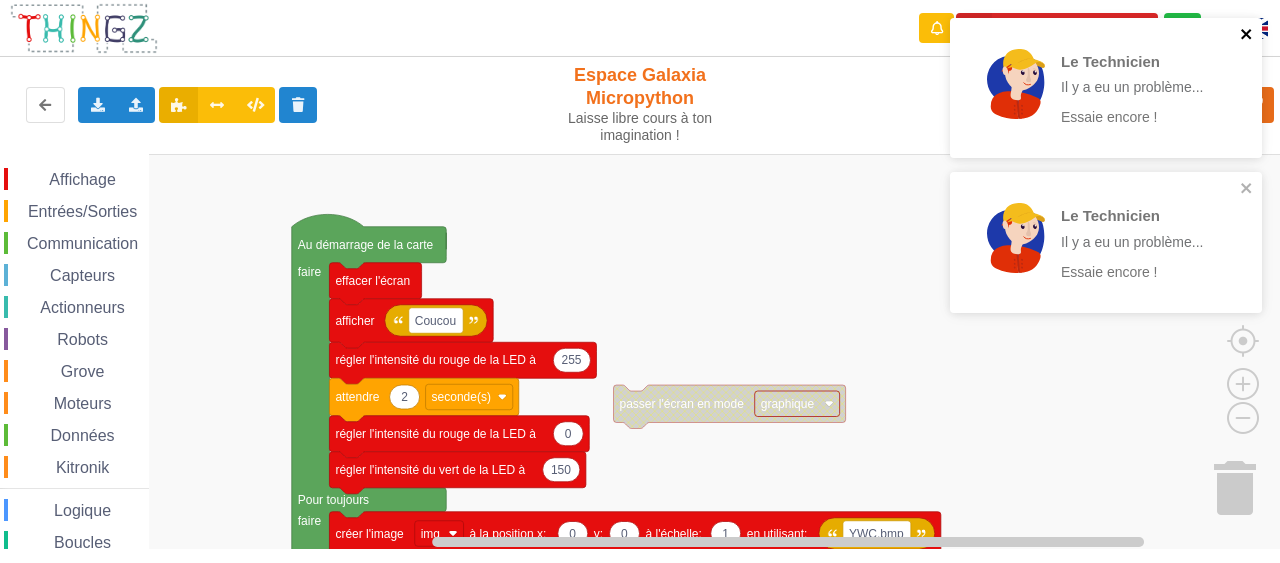 click 